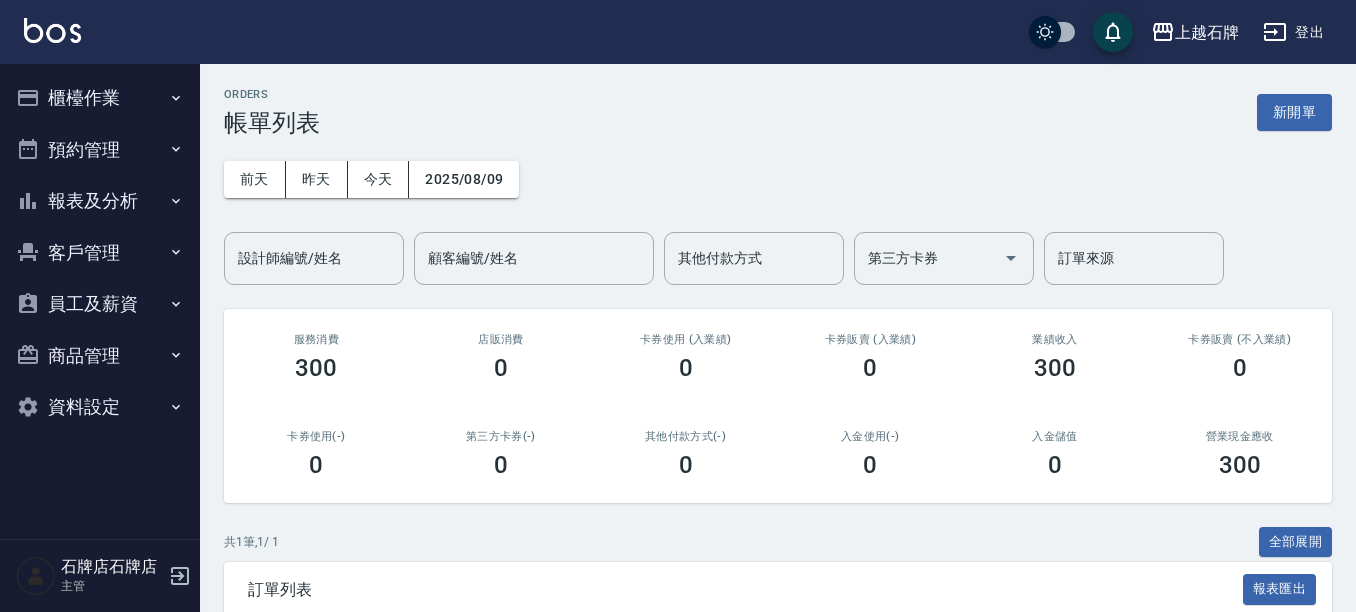 scroll, scrollTop: 196, scrollLeft: 0, axis: vertical 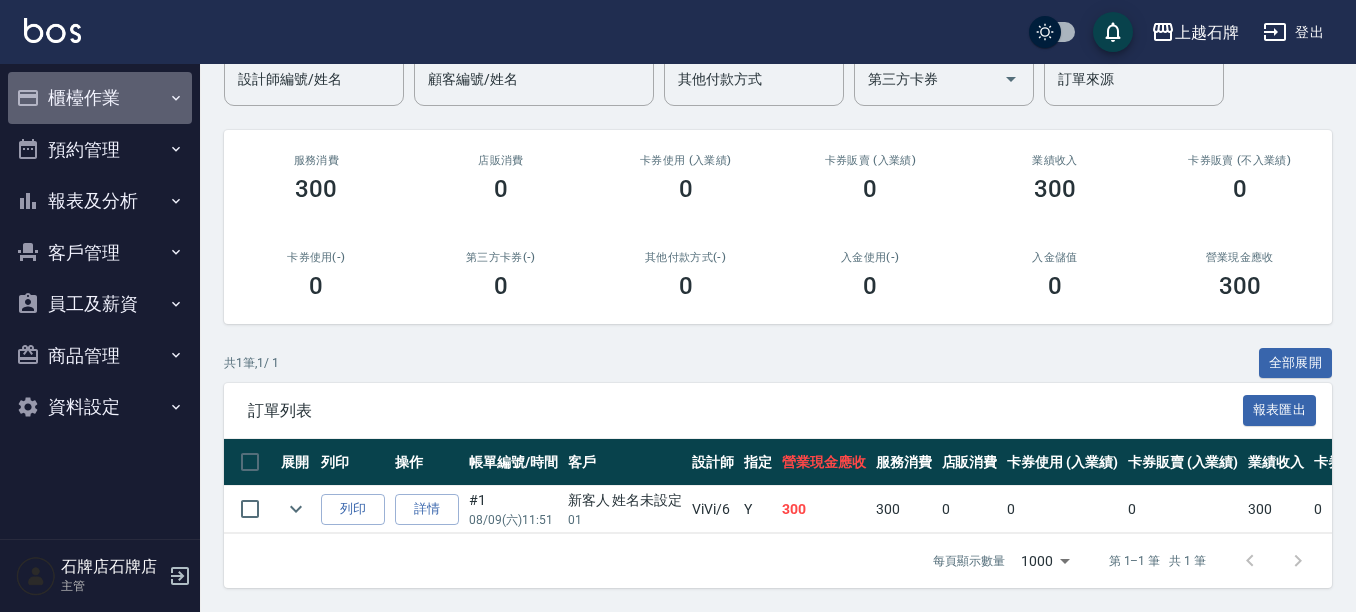 click on "櫃檯作業" at bounding box center (100, 98) 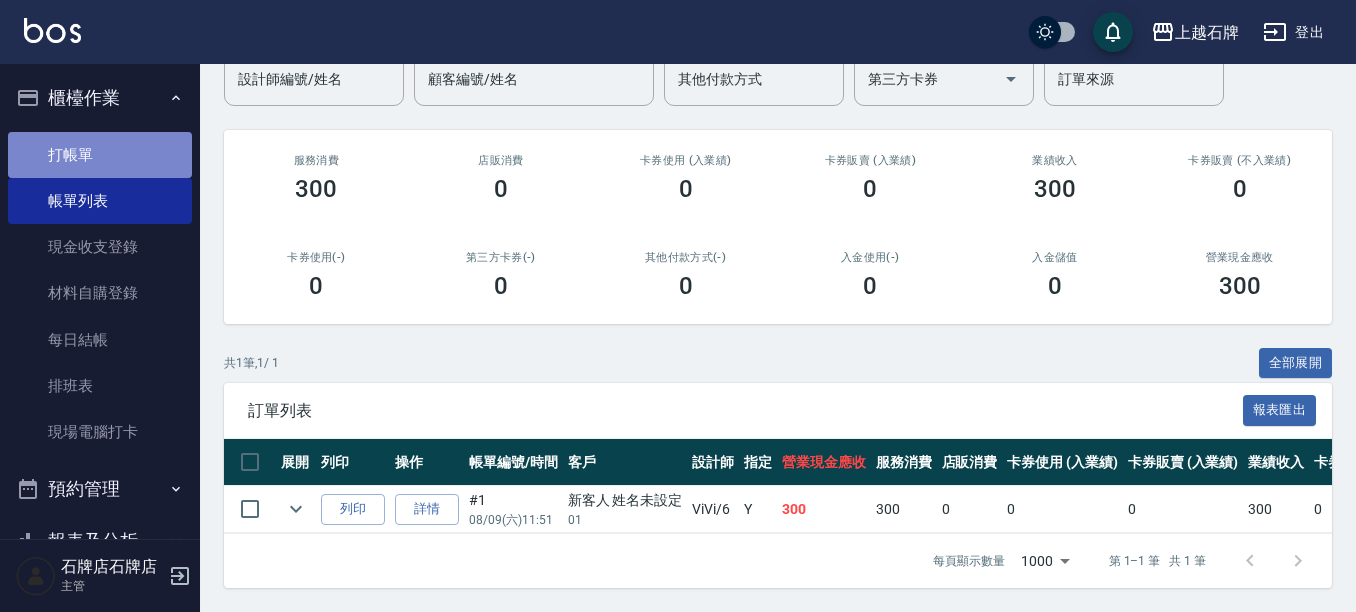 click on "打帳單" at bounding box center (100, 155) 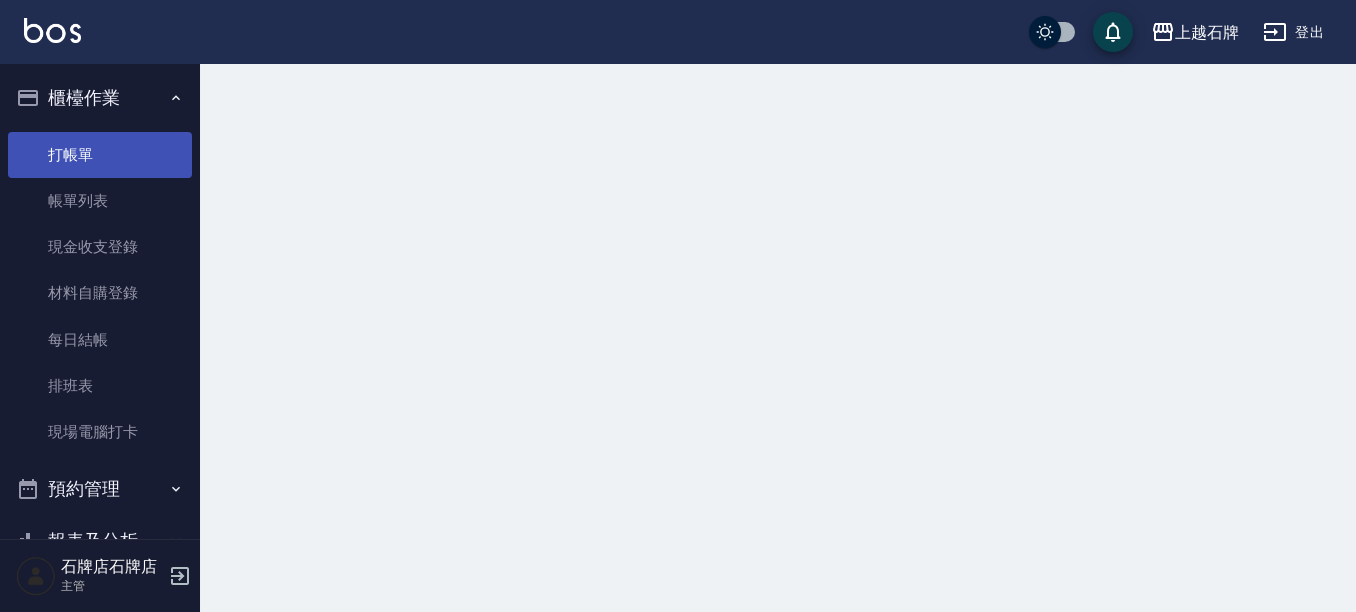 scroll, scrollTop: 0, scrollLeft: 0, axis: both 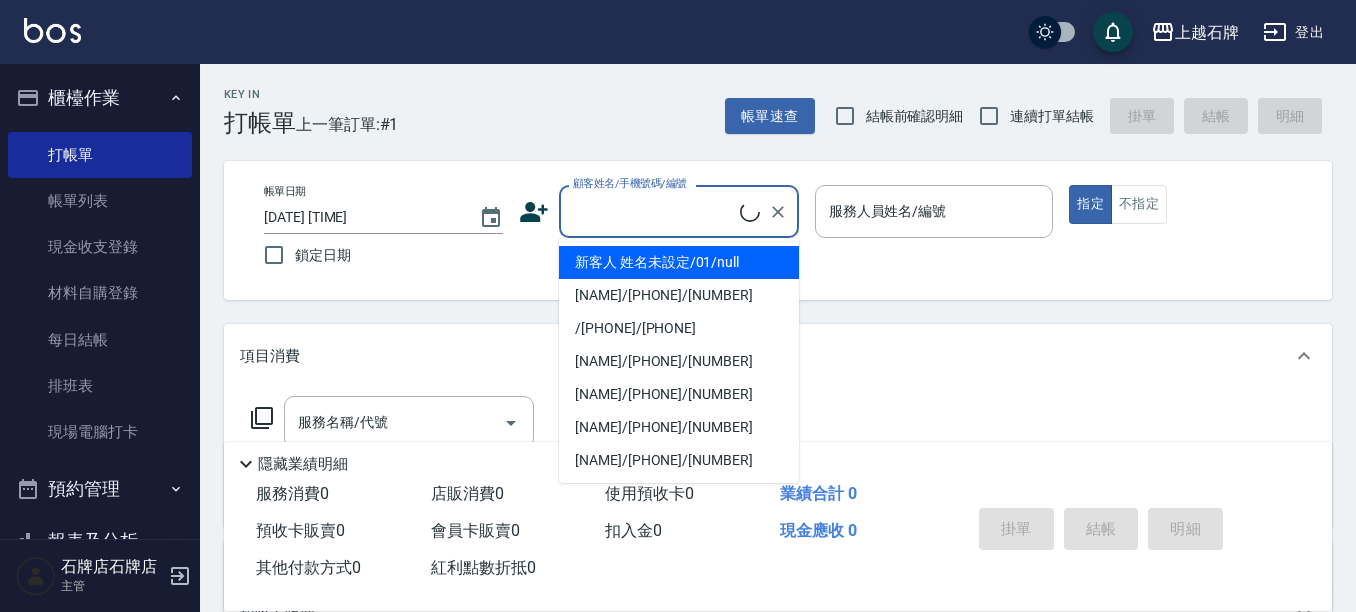 click on "顧客姓名/手機號碼/編號" at bounding box center (654, 211) 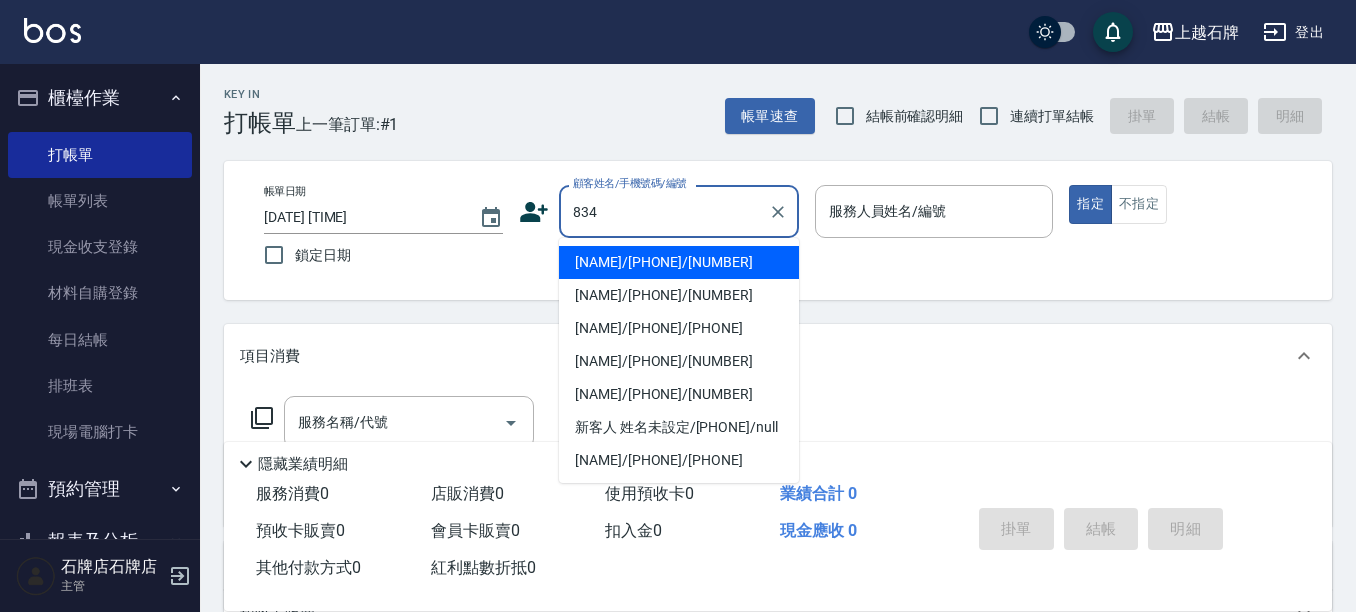 drag, startPoint x: 746, startPoint y: 264, endPoint x: 772, endPoint y: 261, distance: 26.172504 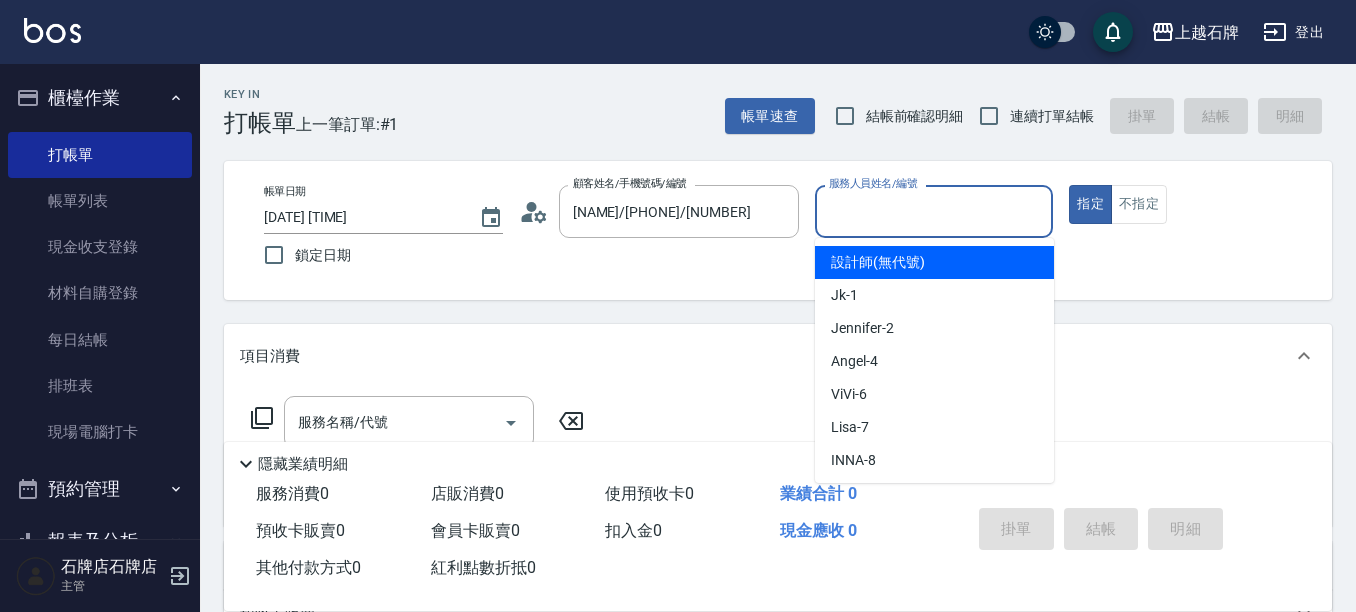 click on "服務人員姓名/編號" at bounding box center (934, 211) 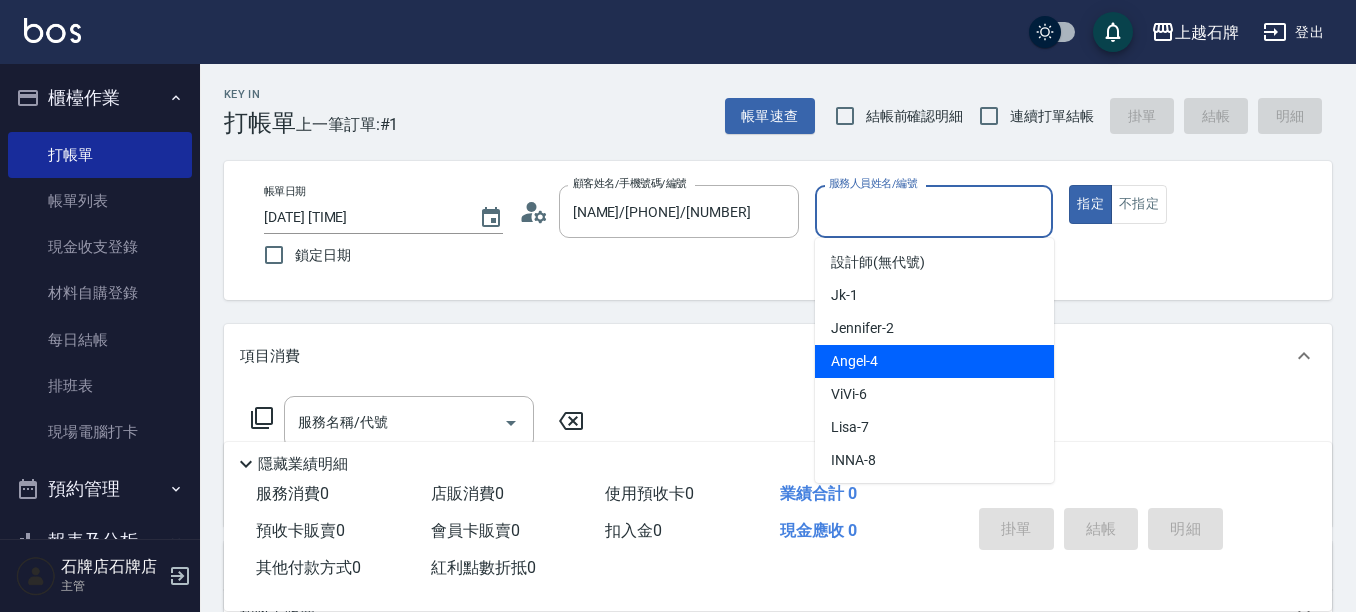 click on "Angel -4" at bounding box center (934, 361) 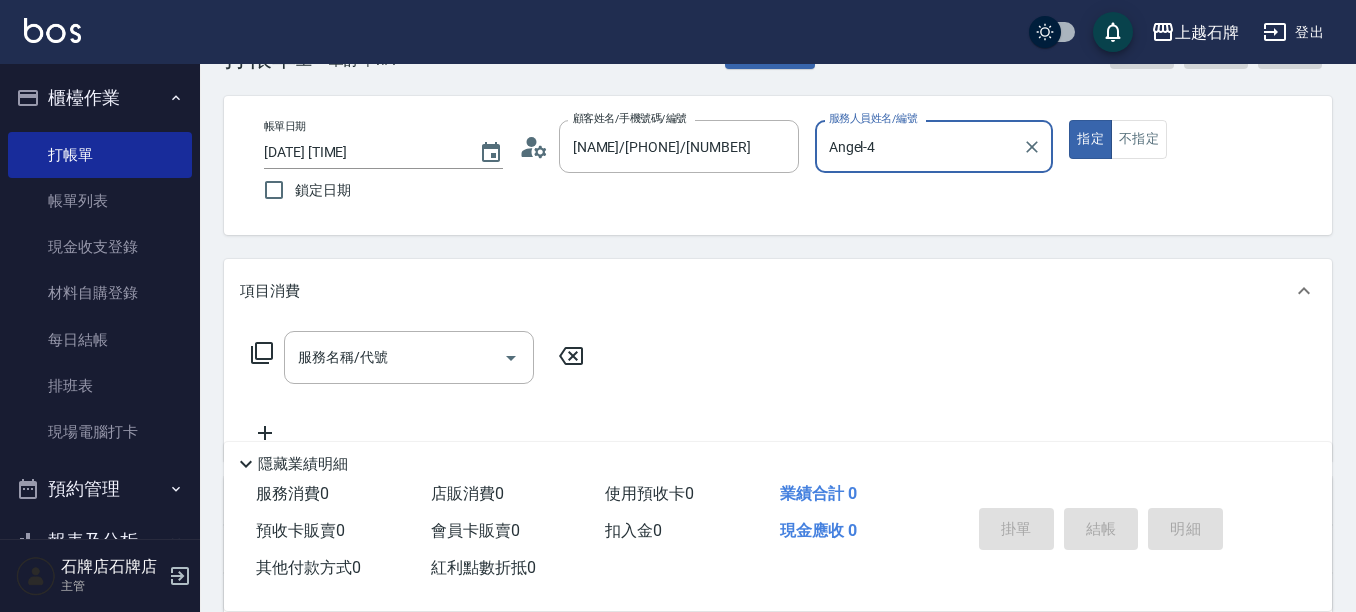 scroll, scrollTop: 100, scrollLeft: 0, axis: vertical 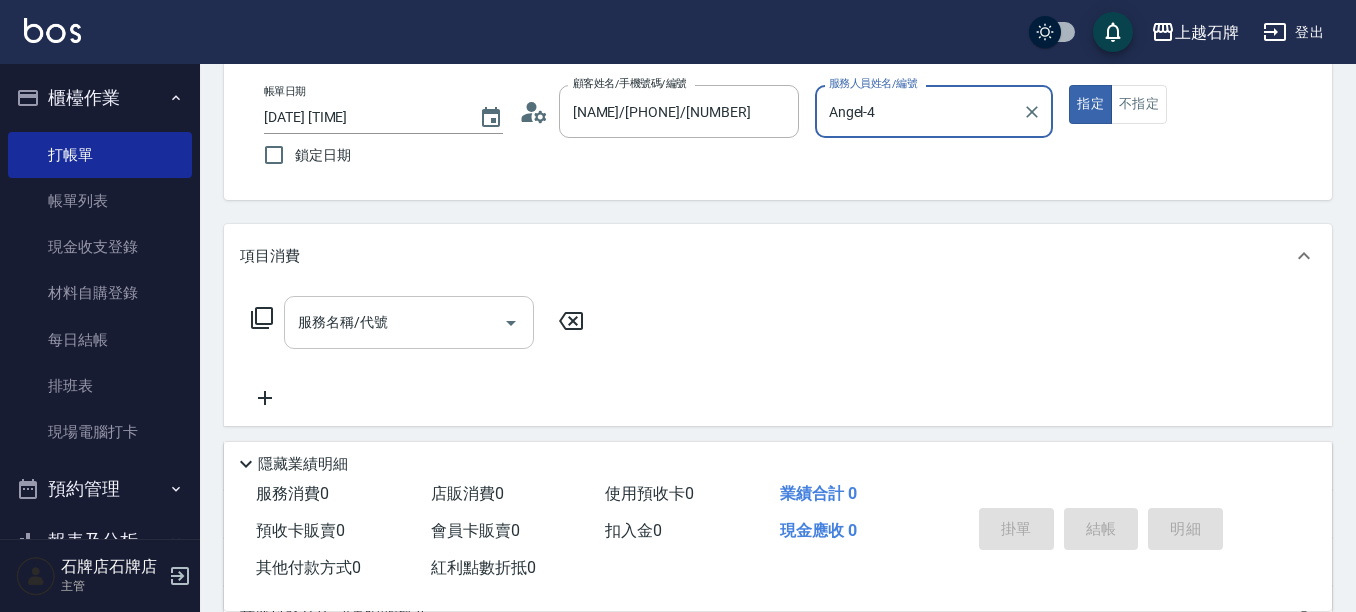 click on "服務名稱/代號" at bounding box center [394, 322] 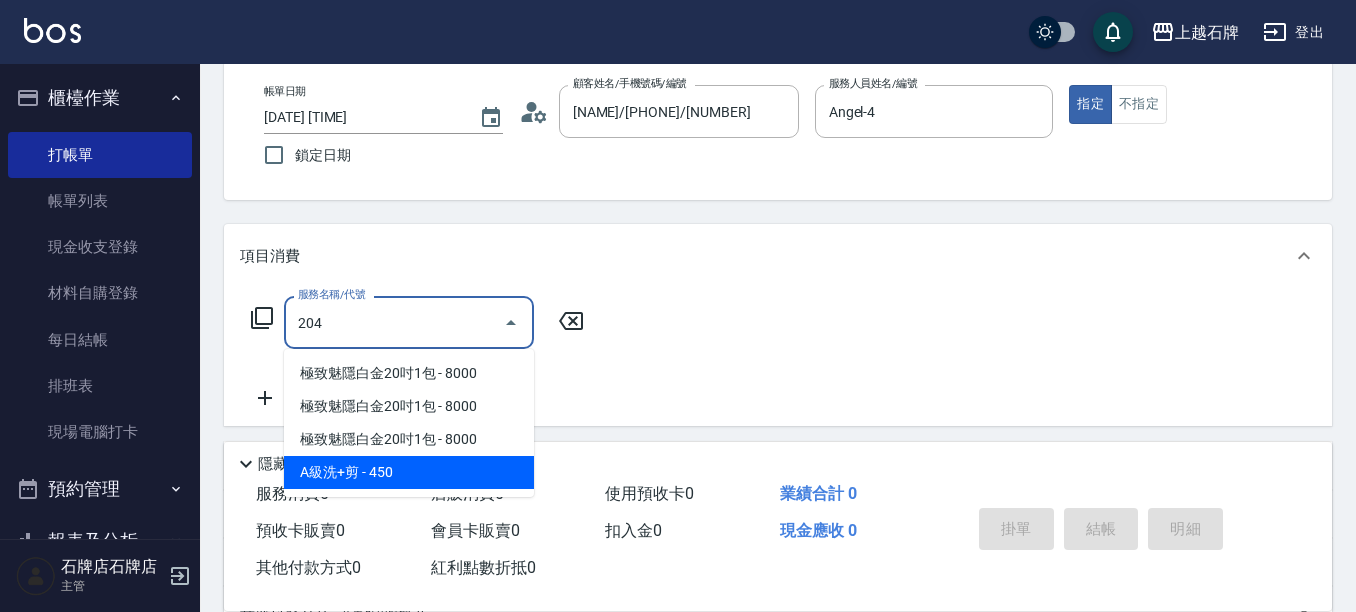 drag, startPoint x: 450, startPoint y: 472, endPoint x: 491, endPoint y: 407, distance: 76.8505 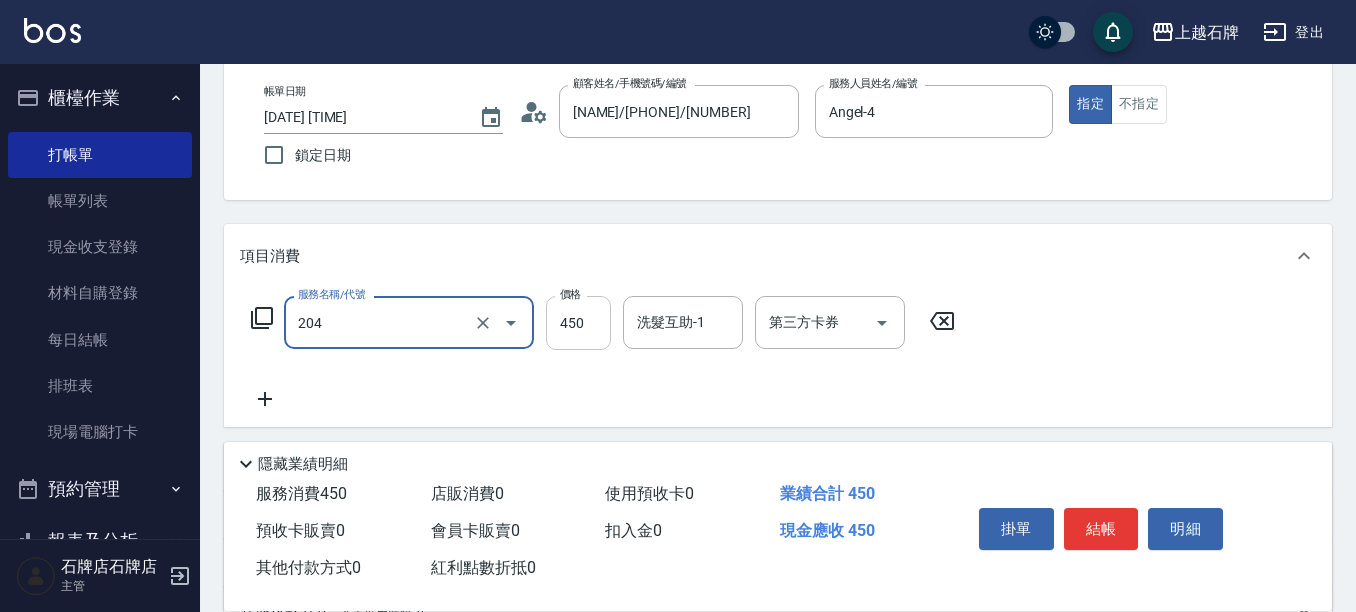type on "A級洗+剪(204)" 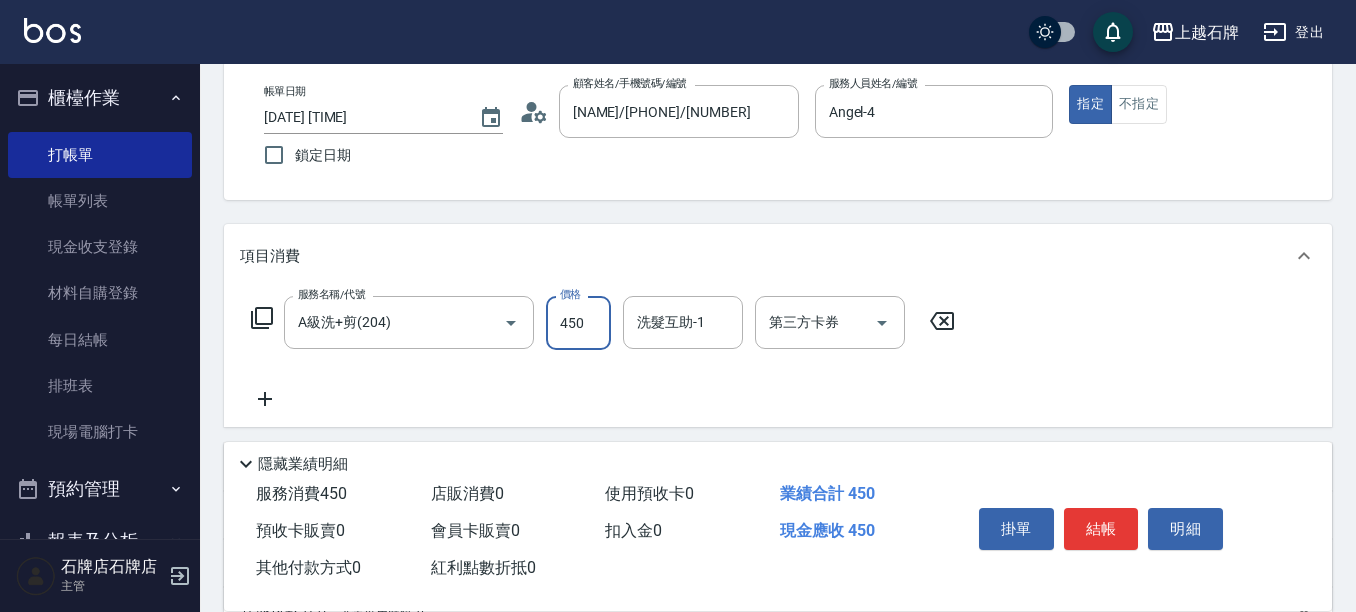 click on "450" at bounding box center [578, 323] 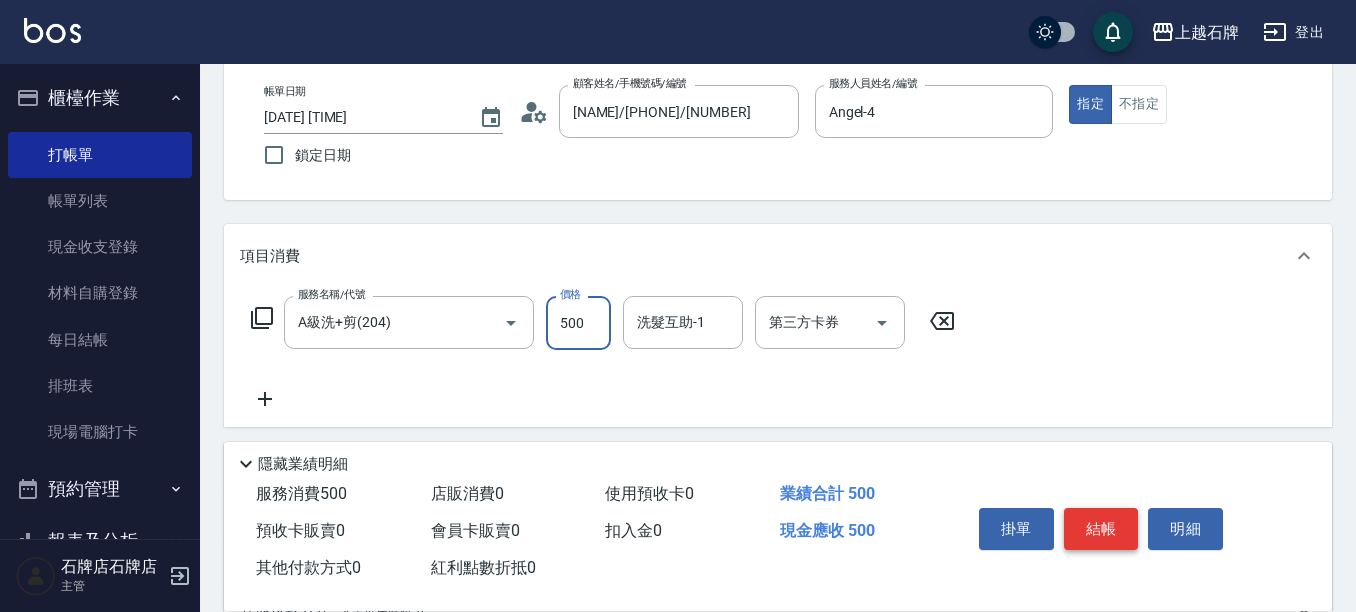 type on "500" 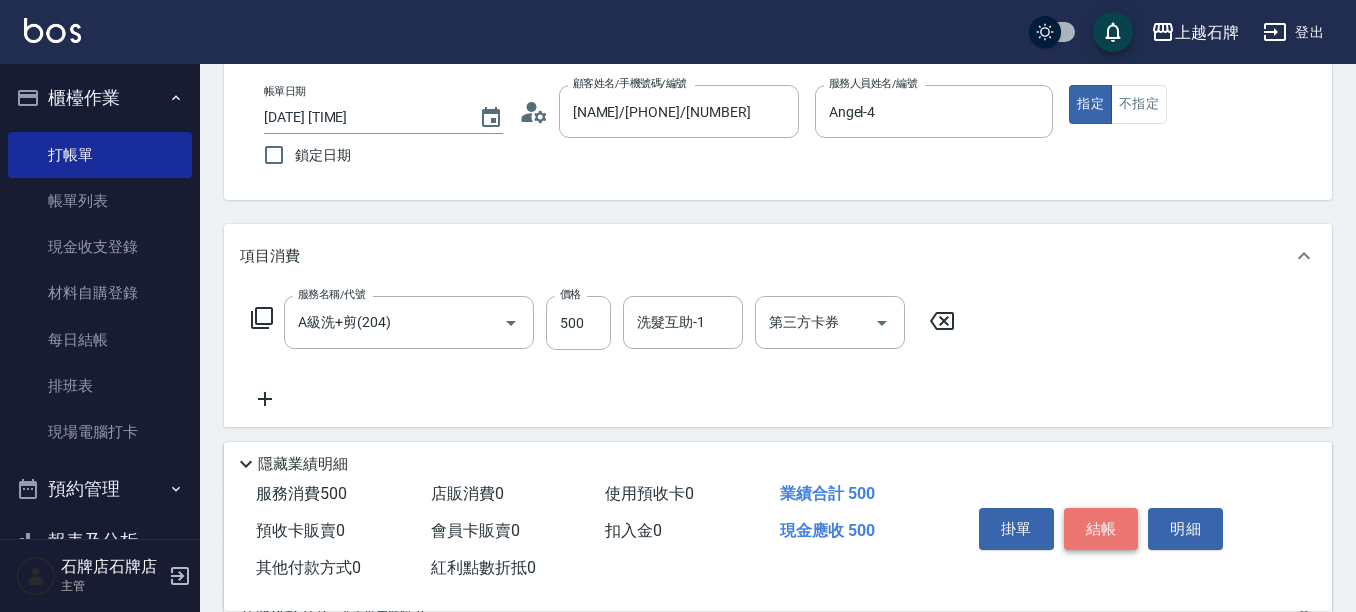 click on "結帳" at bounding box center [1101, 529] 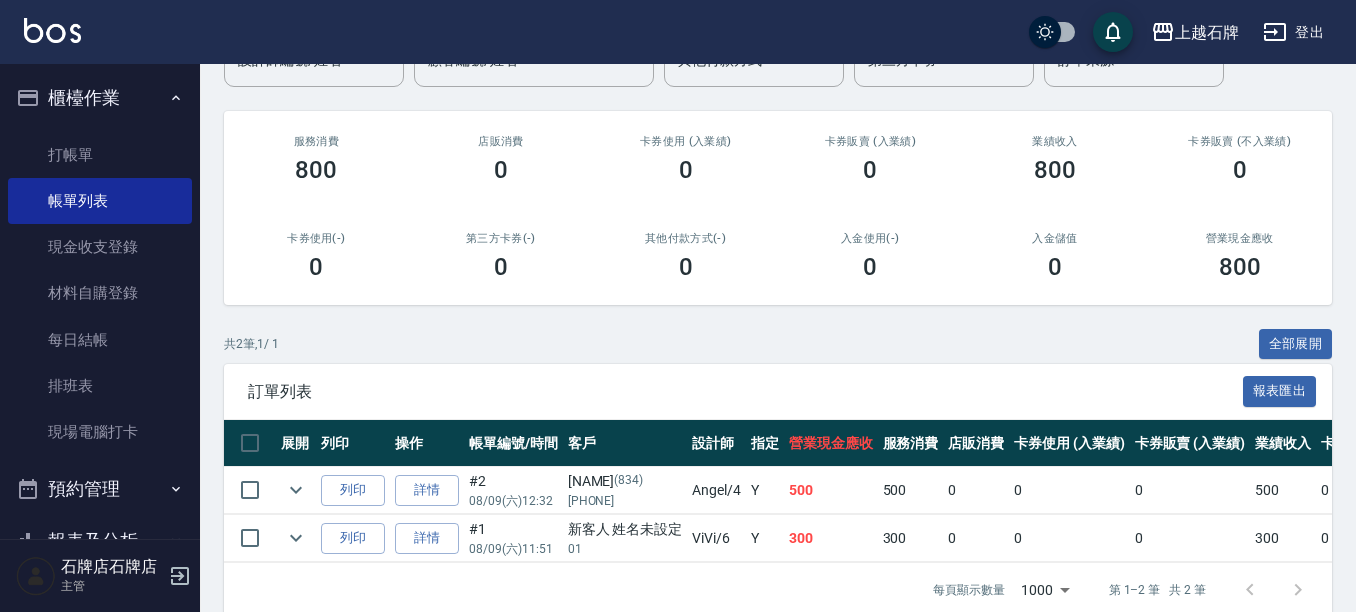 scroll, scrollTop: 200, scrollLeft: 0, axis: vertical 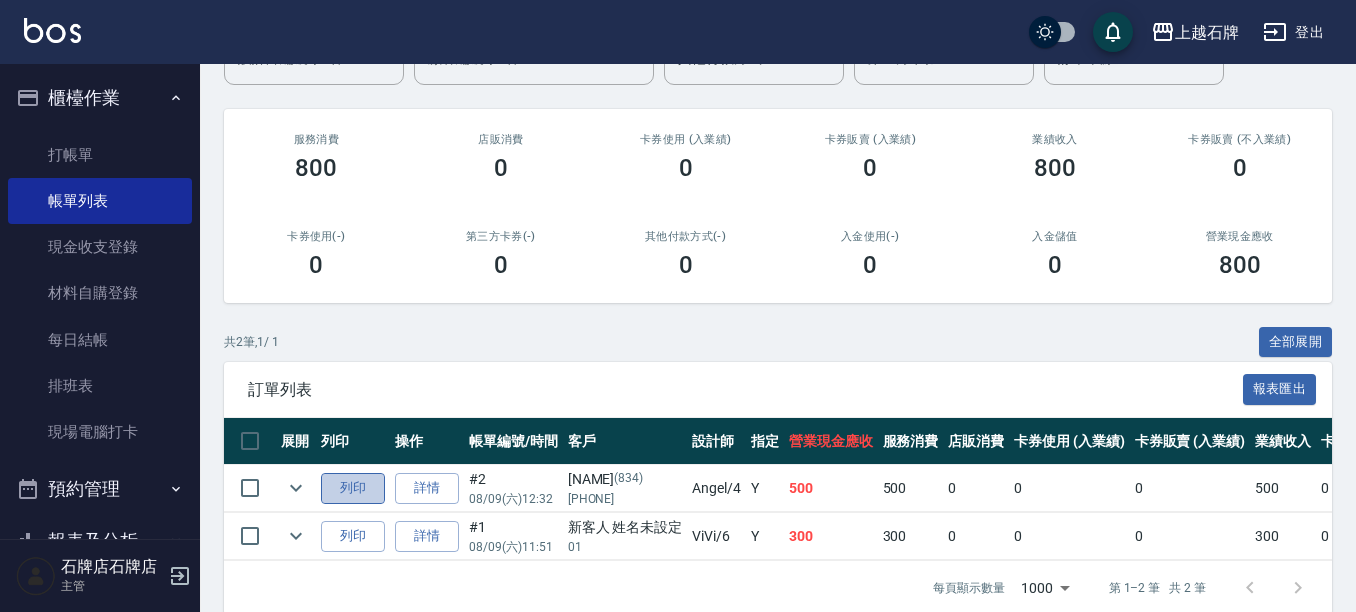 click on "列印" at bounding box center (353, 488) 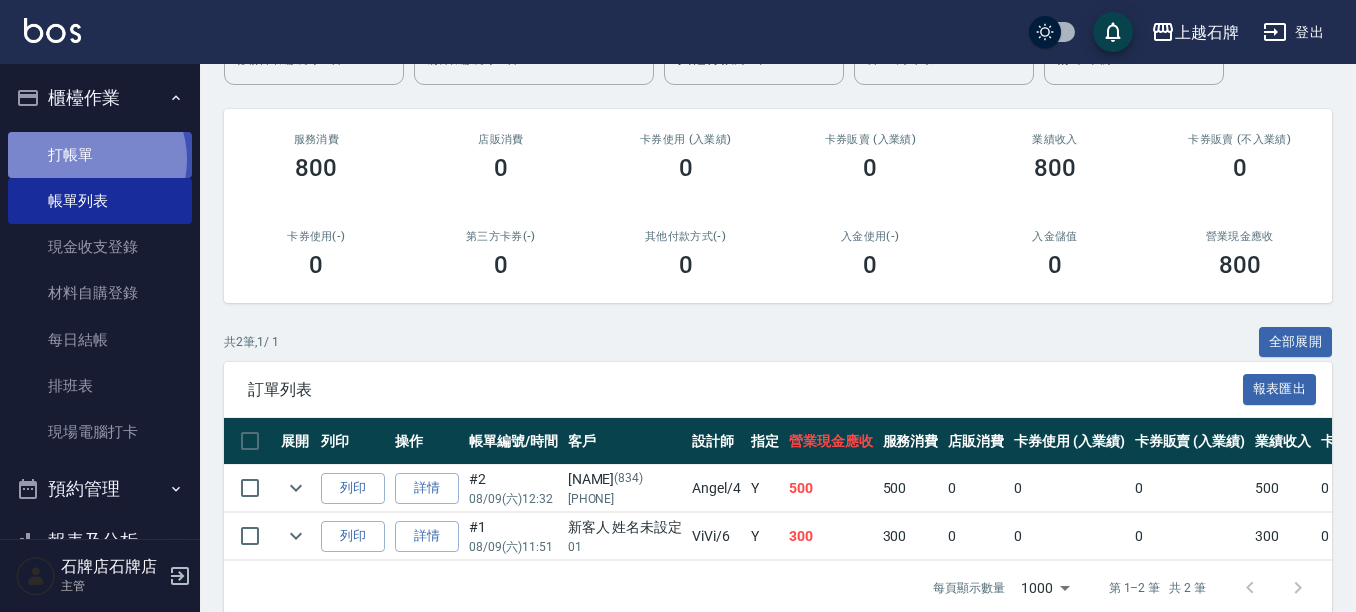 click on "打帳單" at bounding box center (100, 155) 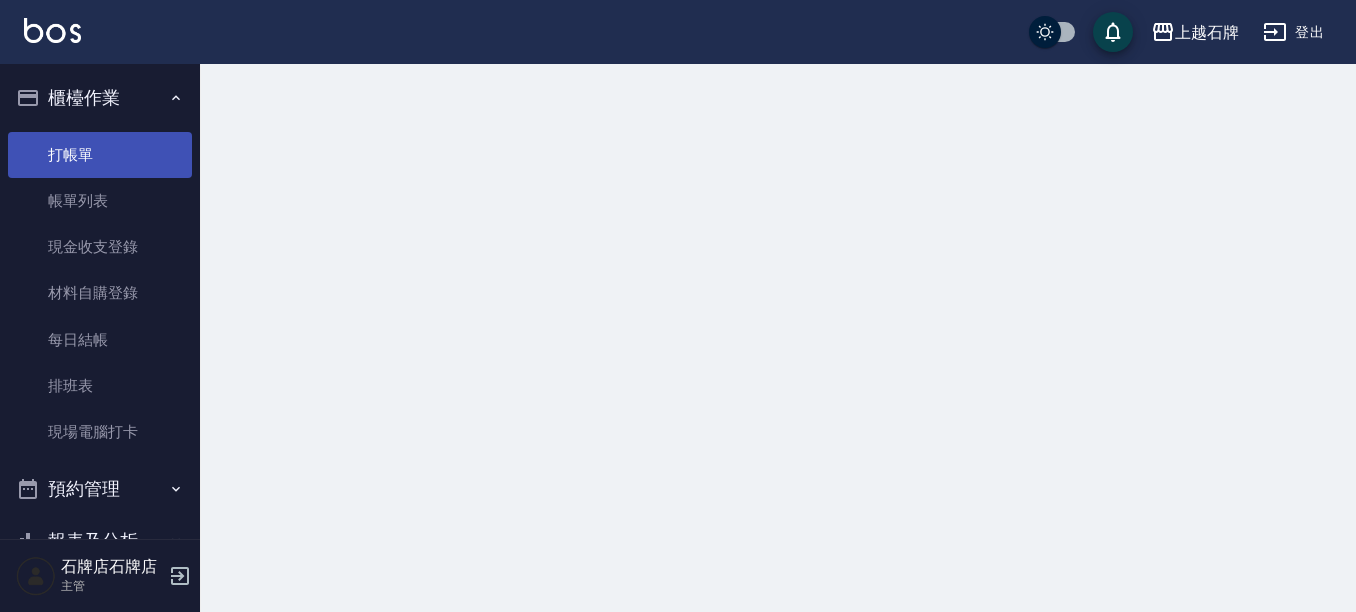 scroll, scrollTop: 0, scrollLeft: 0, axis: both 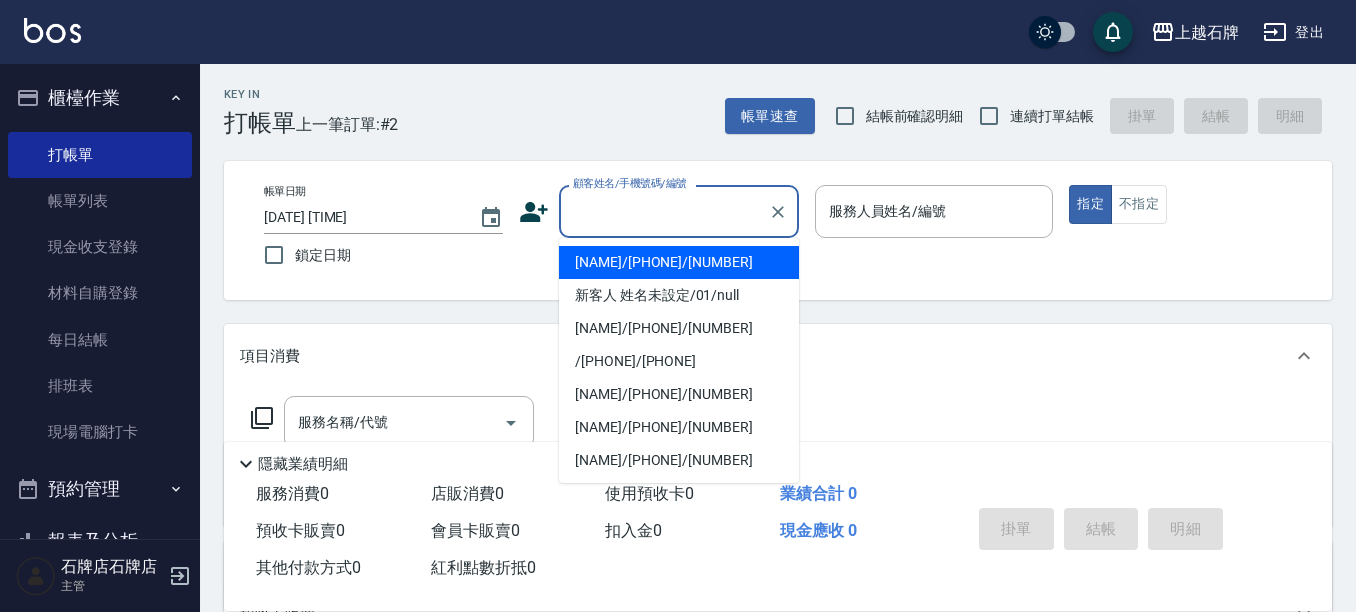 click on "顧客姓名/手機號碼/編號" at bounding box center (664, 211) 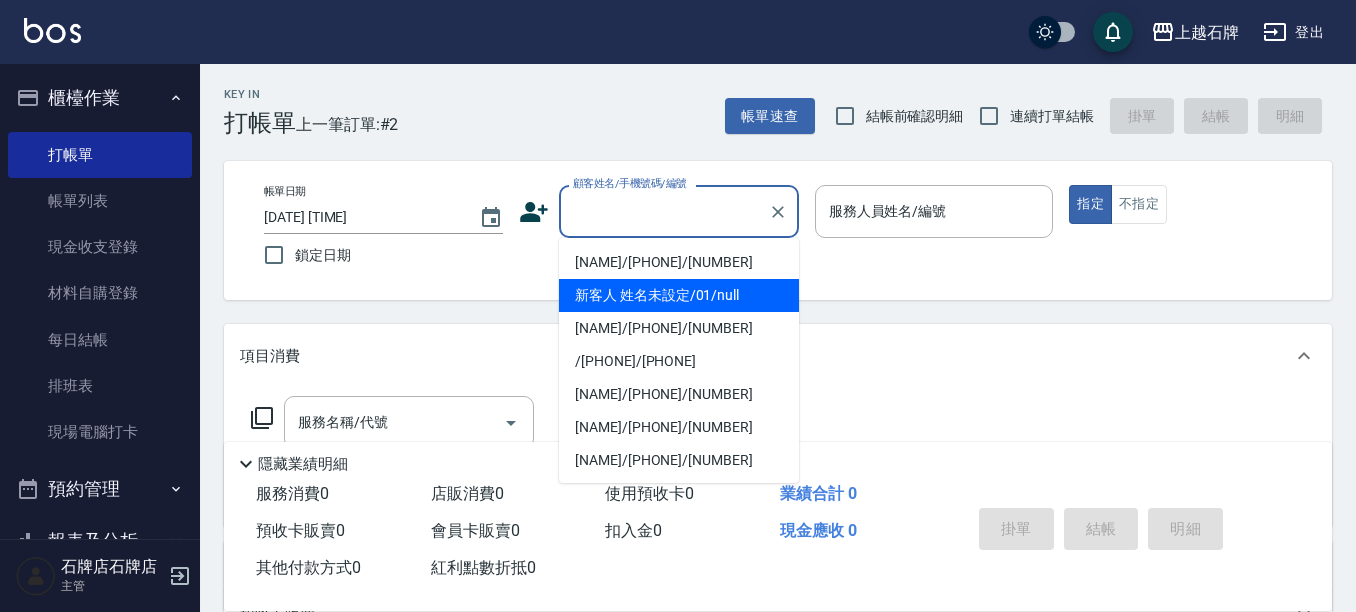 click on "新客人 姓名未設定/01/null" at bounding box center [679, 295] 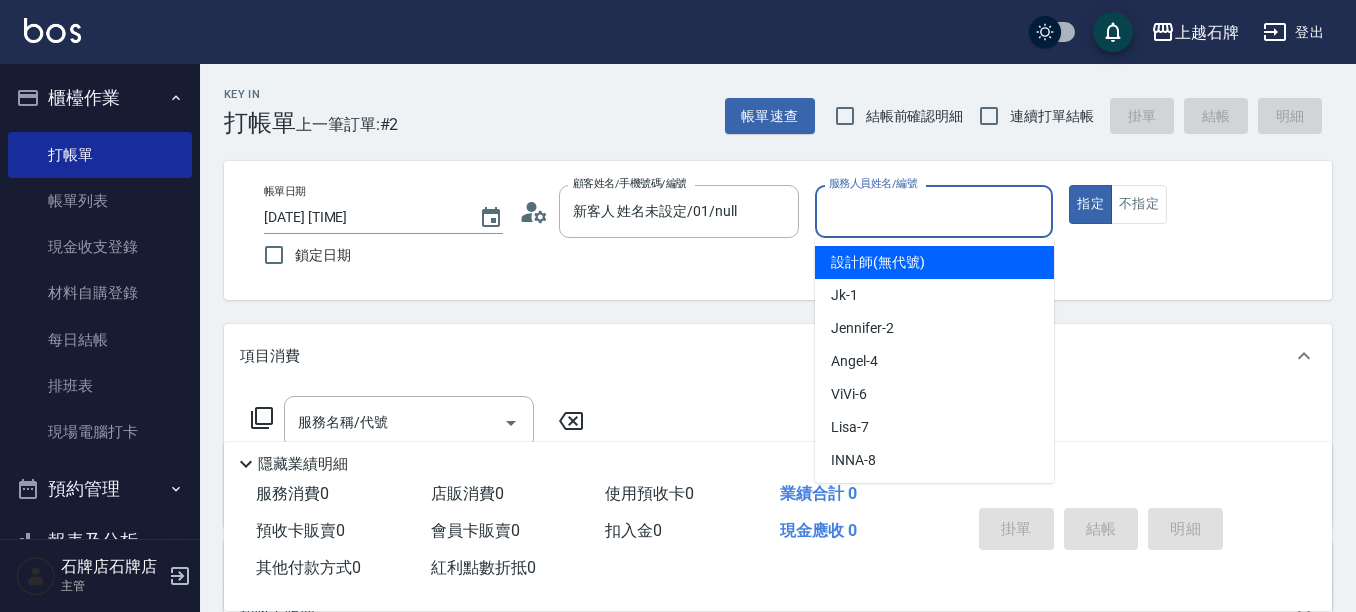 click on "服務人員姓名/編號" at bounding box center [934, 211] 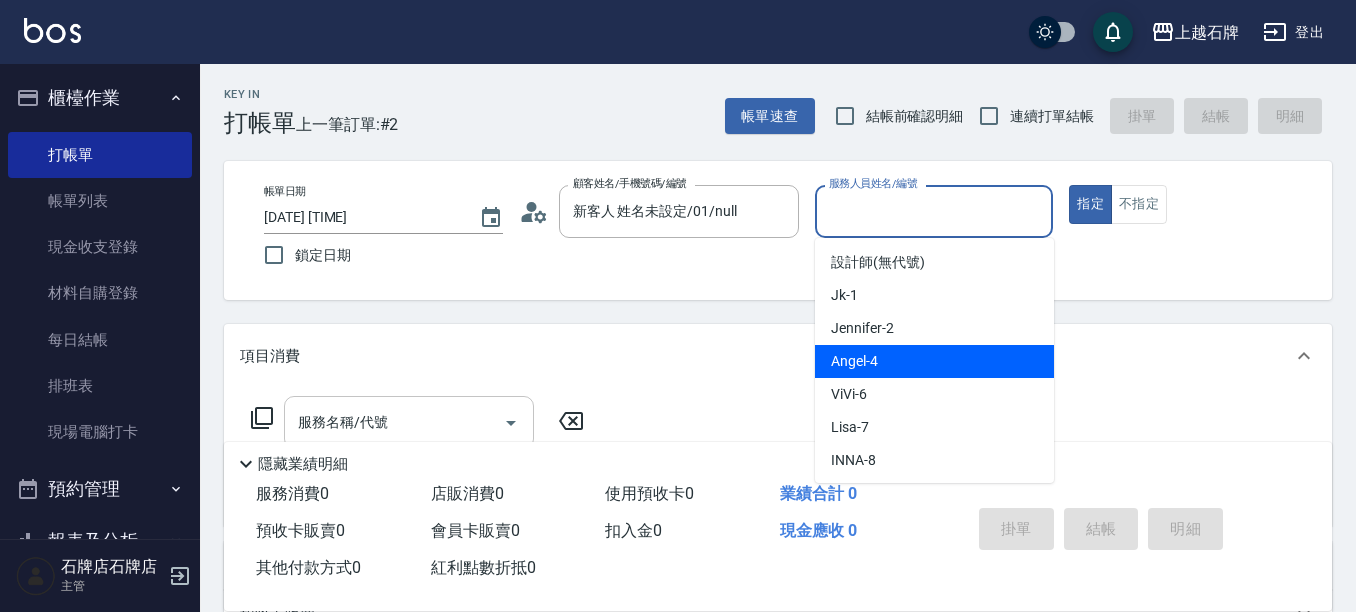 drag, startPoint x: 906, startPoint y: 367, endPoint x: 452, endPoint y: 400, distance: 455.19775 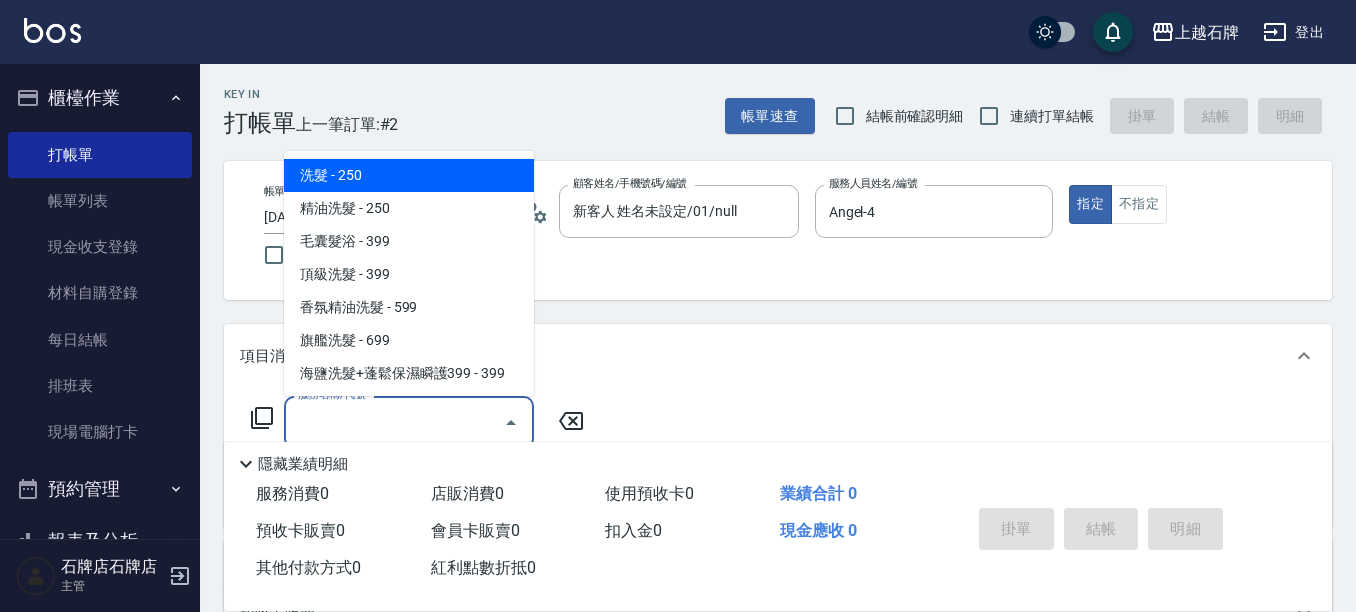 click on "服務名稱/代號" at bounding box center [394, 422] 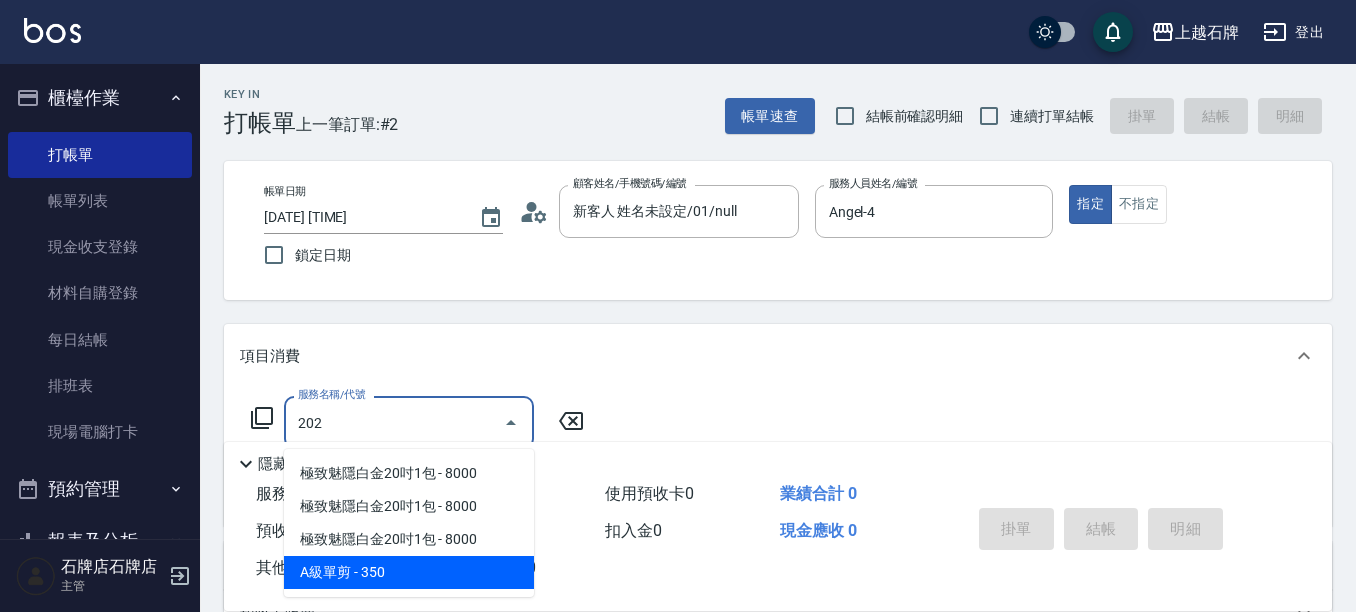 click on "A級單剪 - 350" at bounding box center (409, 572) 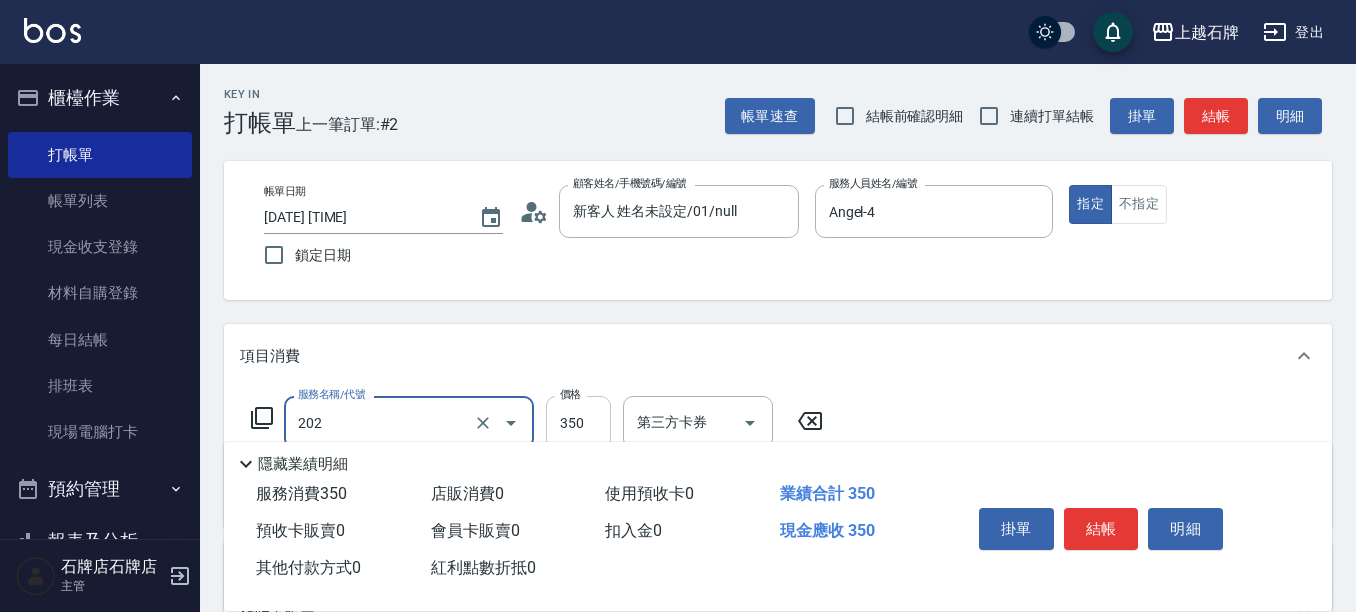 type on "A級單剪(202)" 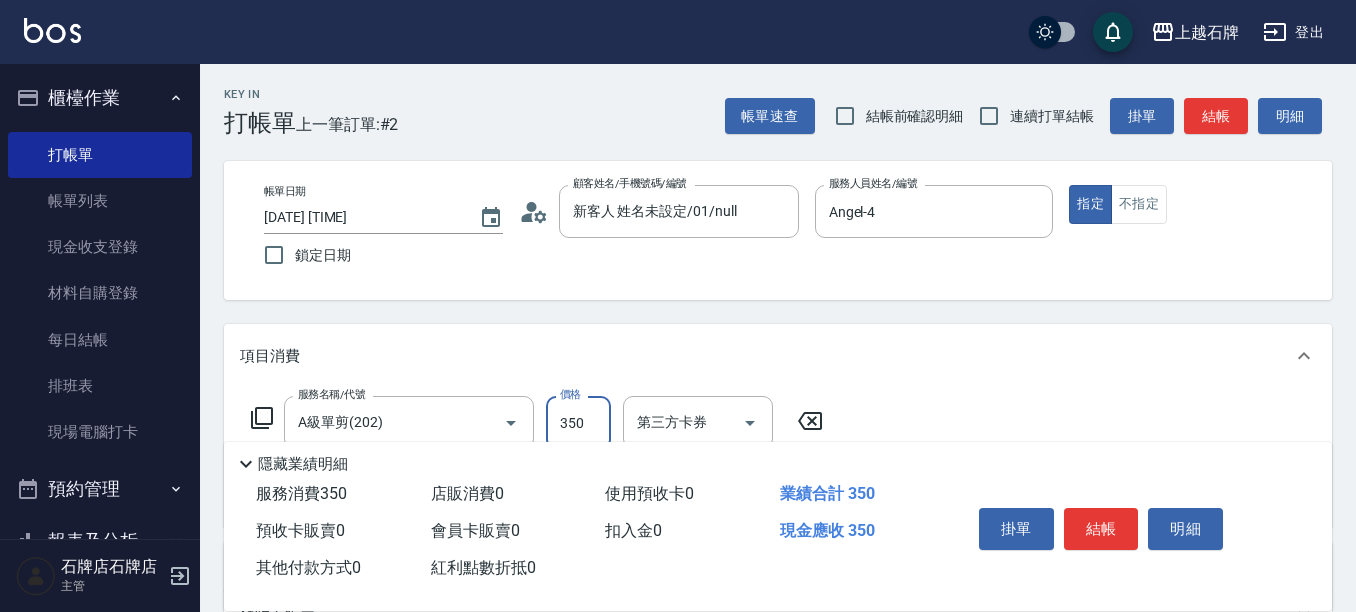 click on "350" at bounding box center (578, 423) 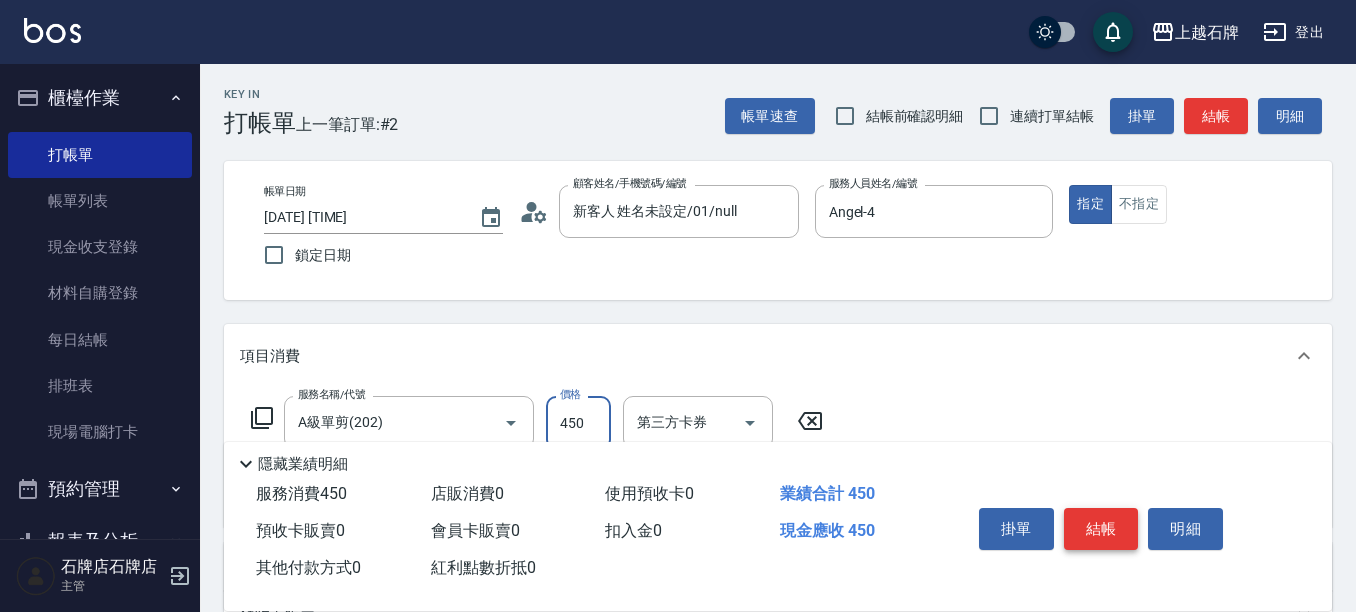 type on "450" 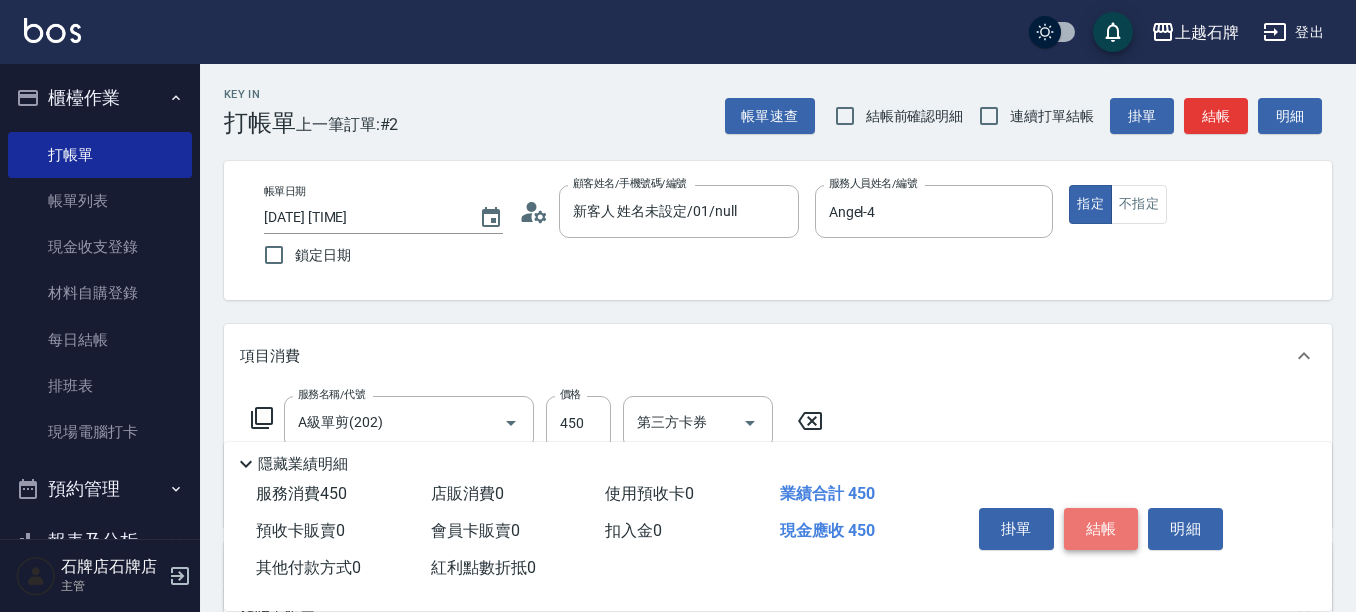 click on "結帳" at bounding box center (1101, 529) 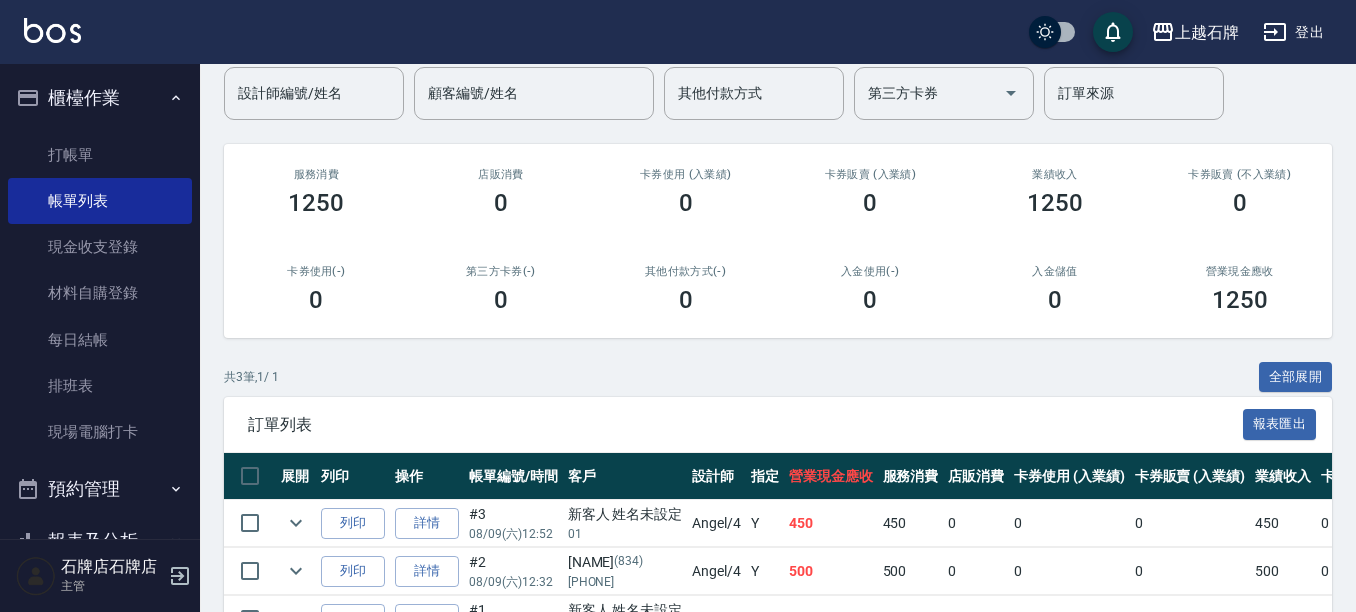 scroll, scrollTop: 200, scrollLeft: 0, axis: vertical 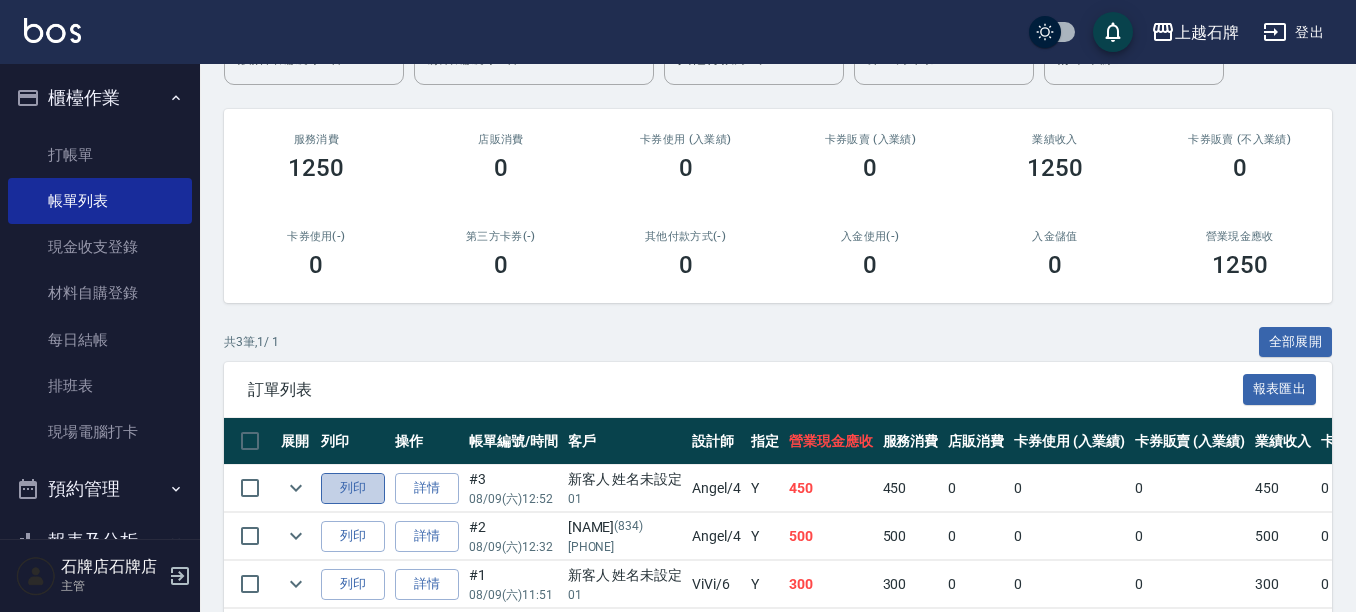 click on "列印" at bounding box center [353, 488] 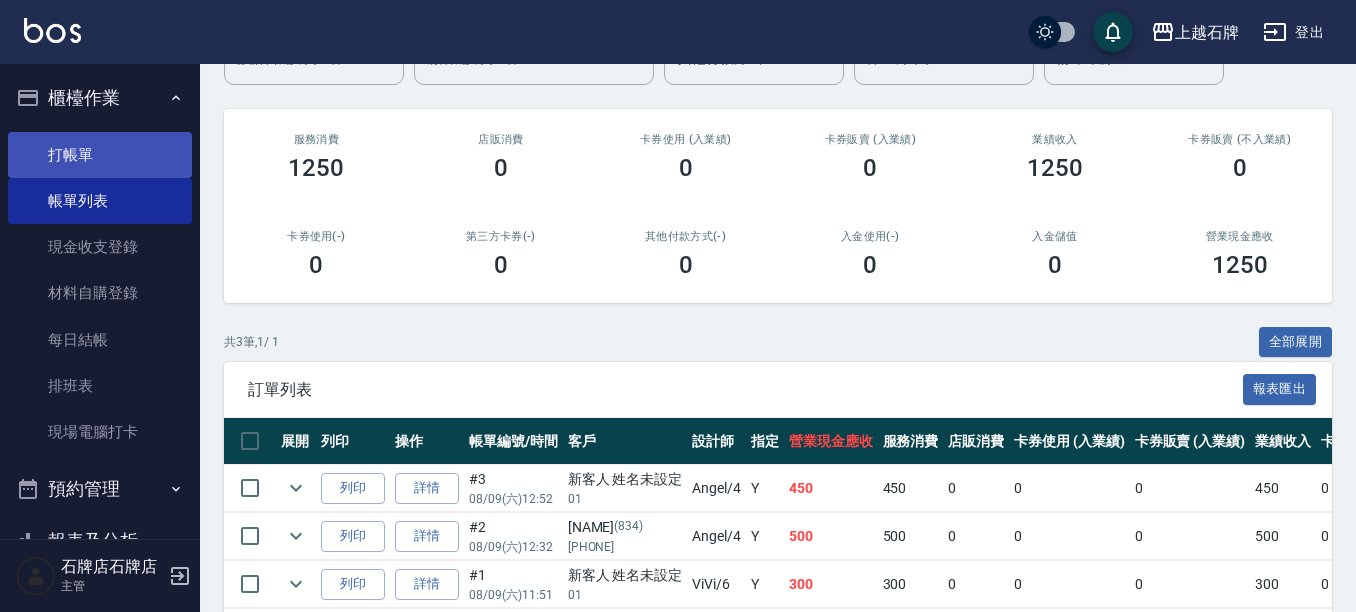 click on "打帳單" at bounding box center (100, 155) 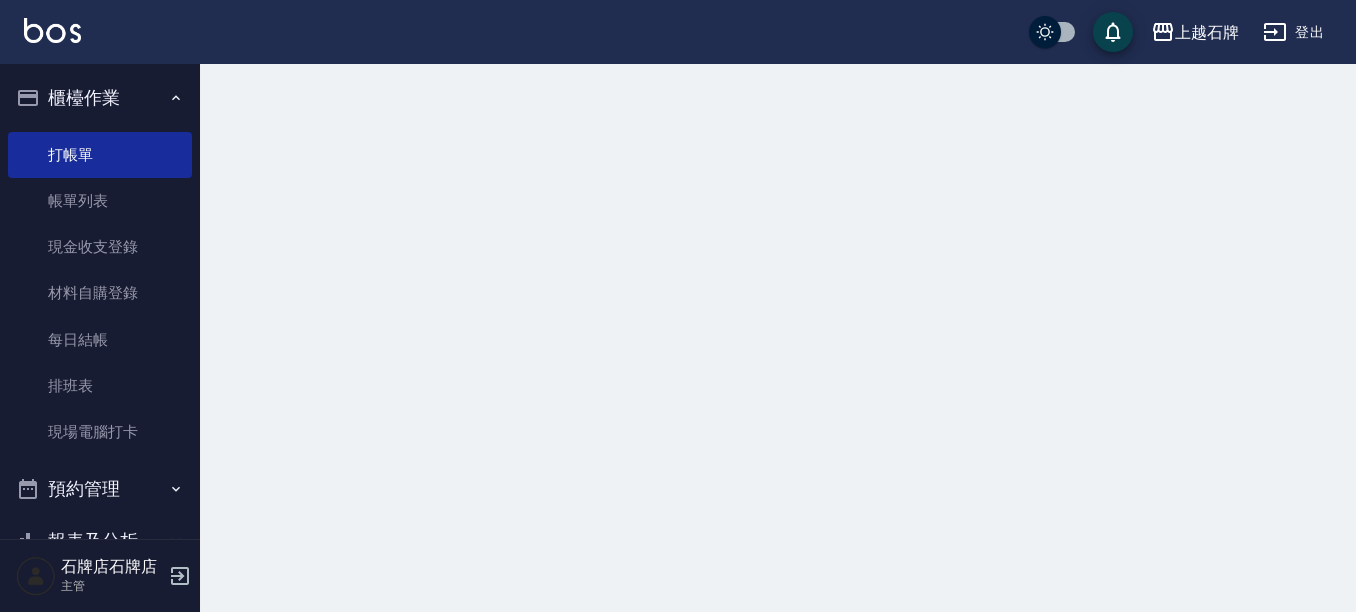 scroll, scrollTop: 0, scrollLeft: 0, axis: both 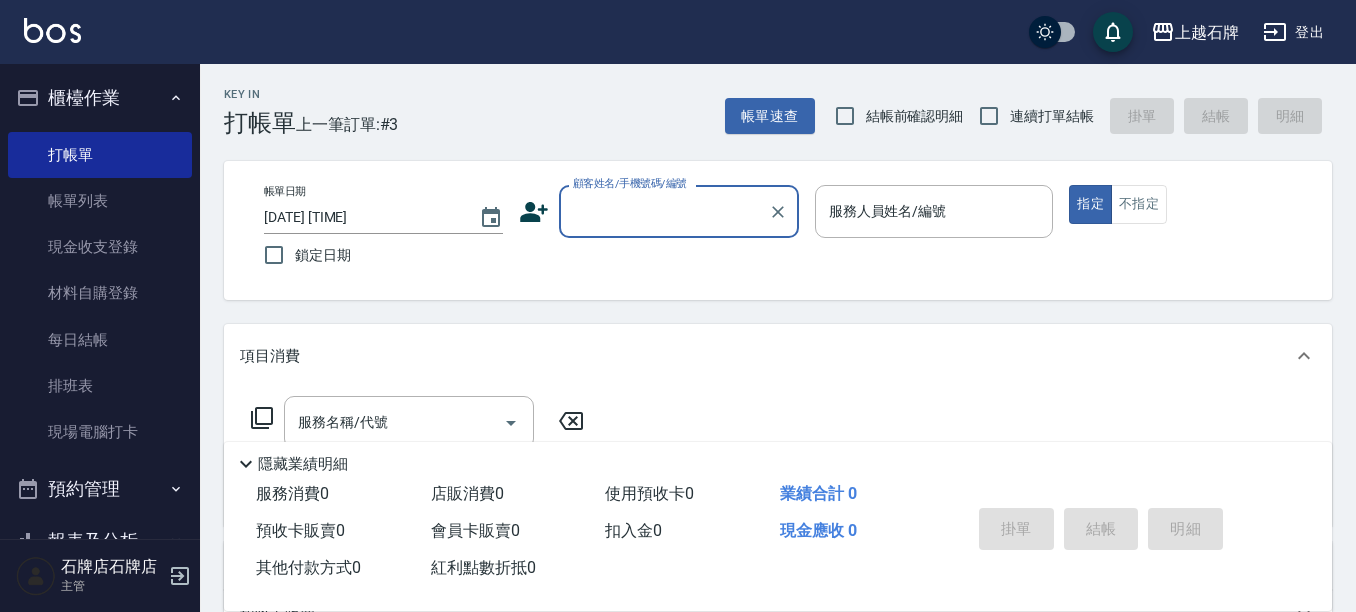 click on "顧客姓名/手機號碼/編號" at bounding box center [664, 211] 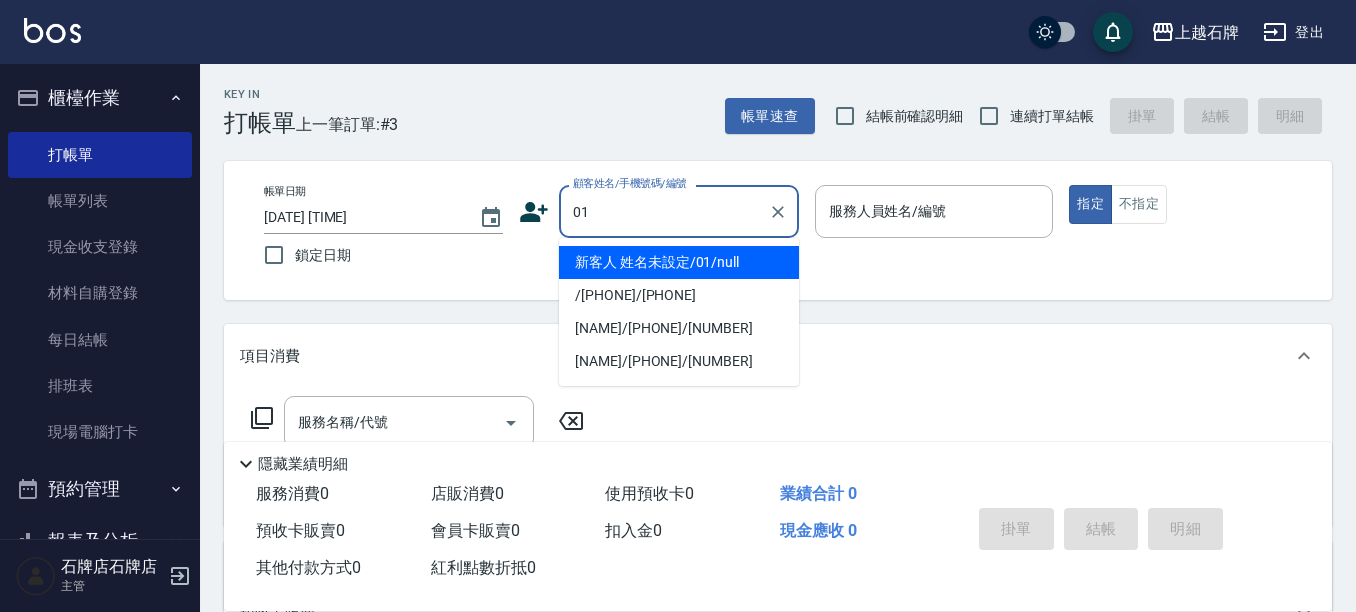 type on "01" 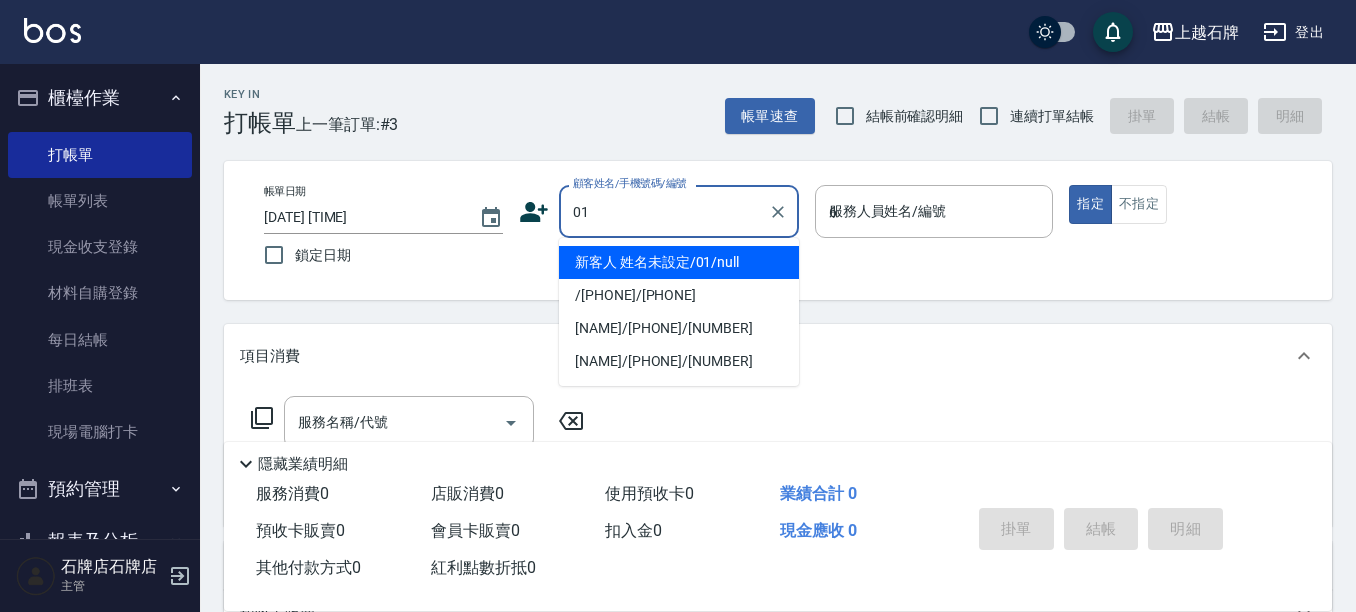 type on "新客人 姓名未設定/01/null" 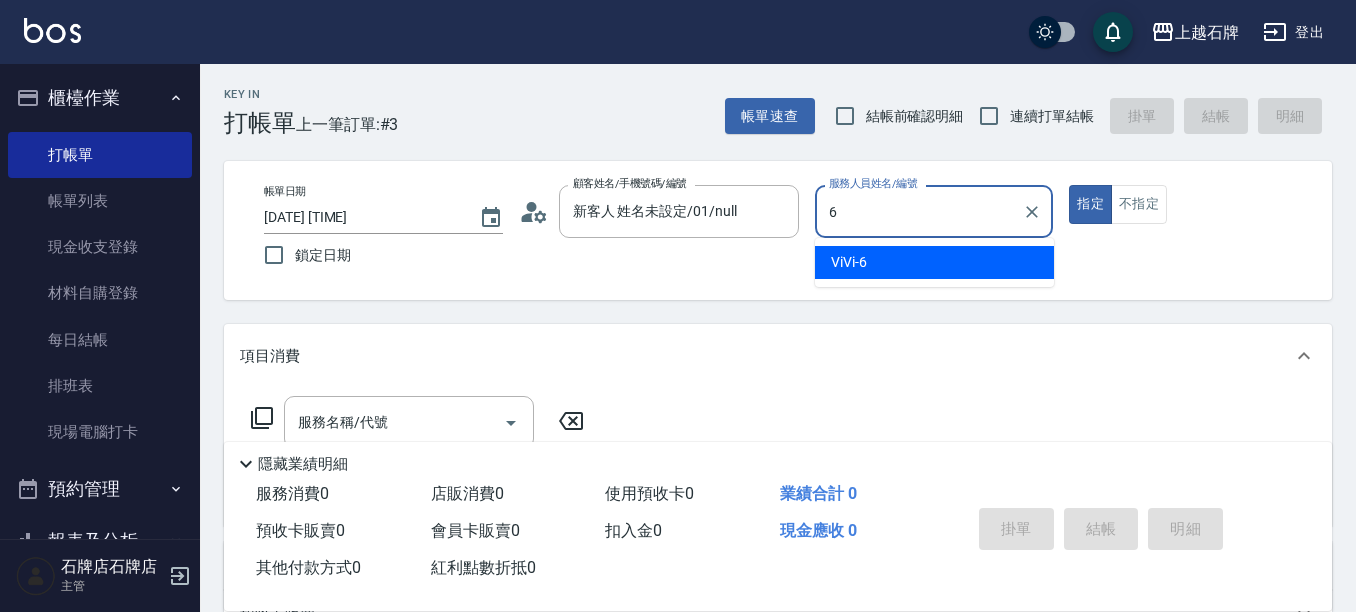 type on "6" 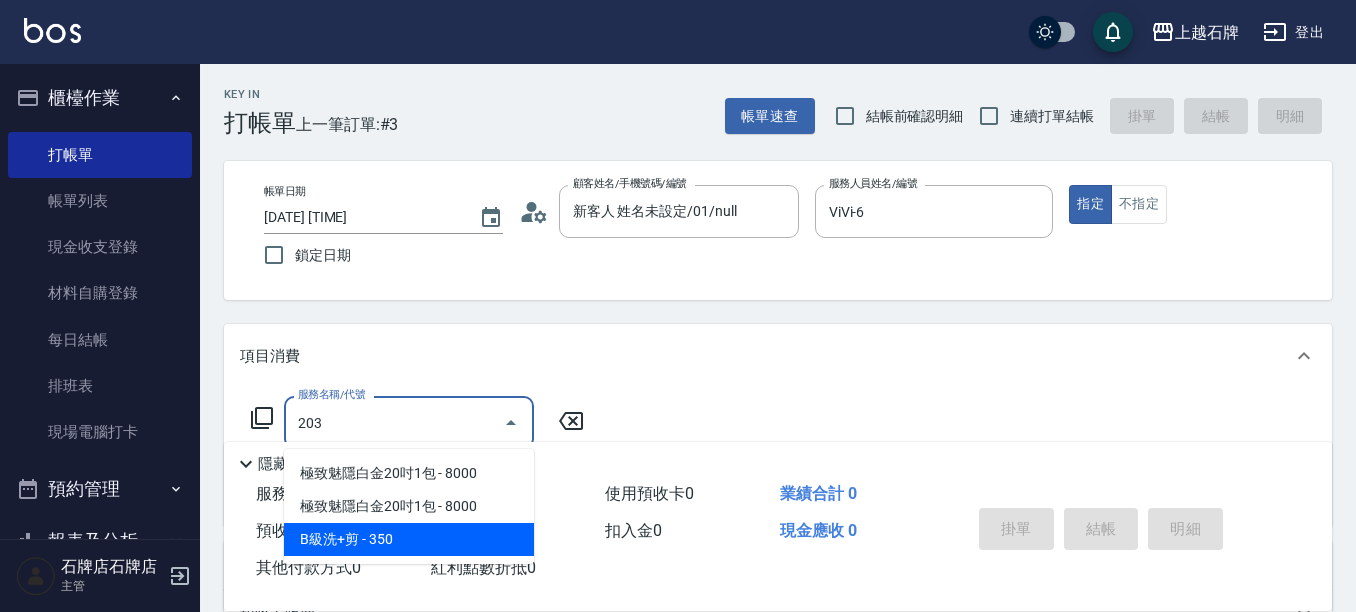 type on "B級洗+剪(203)" 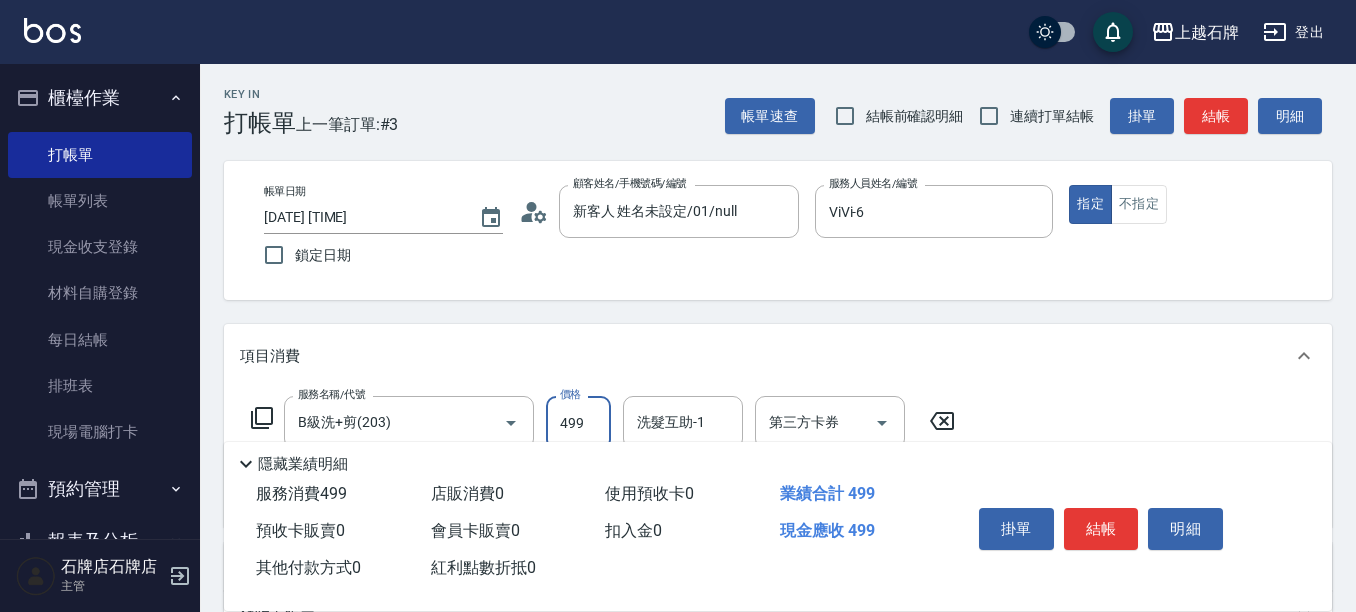 type on "499" 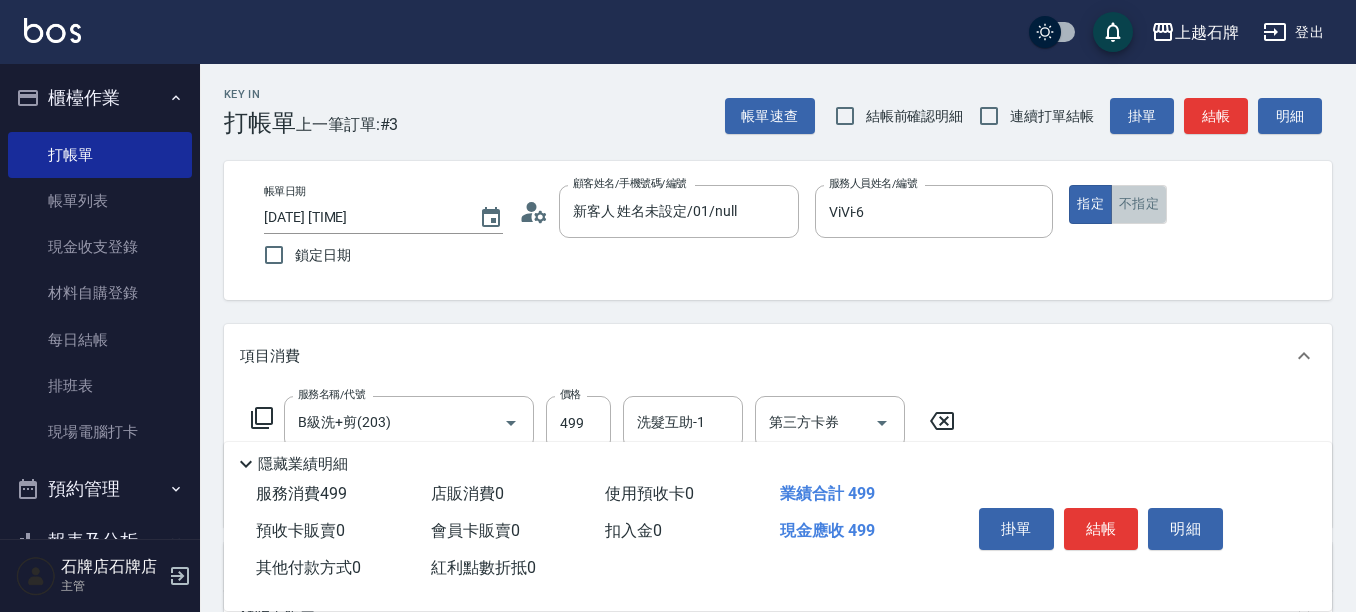 click on "不指定" at bounding box center [1139, 204] 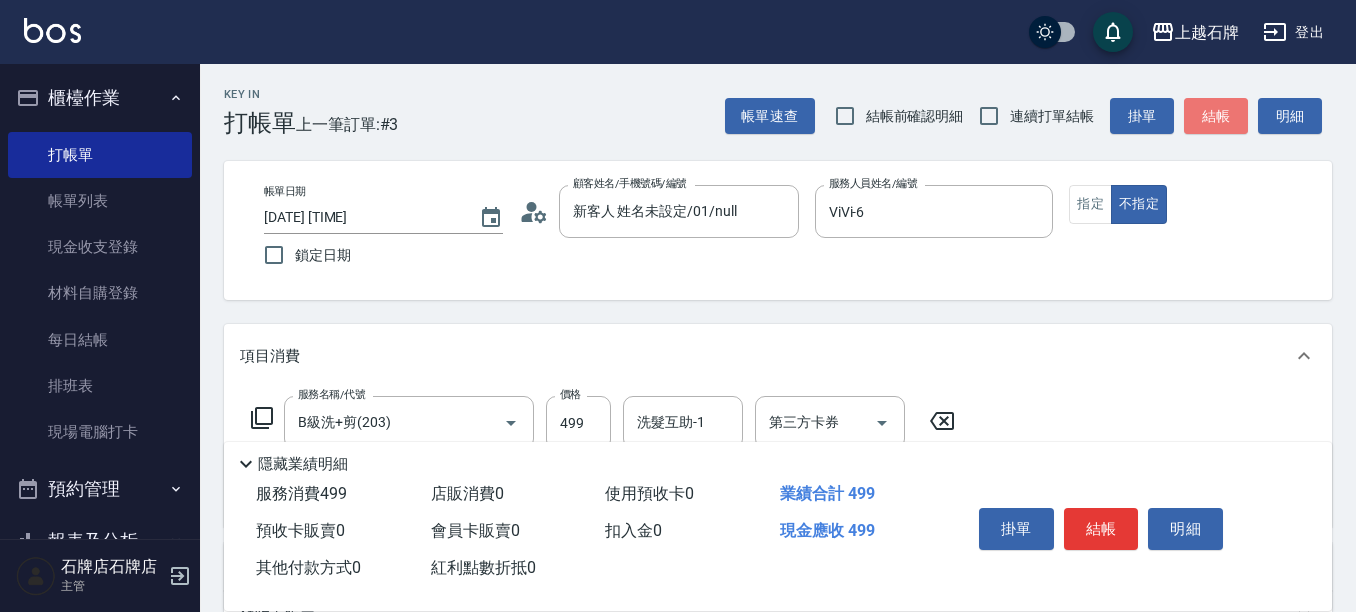click on "結帳" at bounding box center (1216, 116) 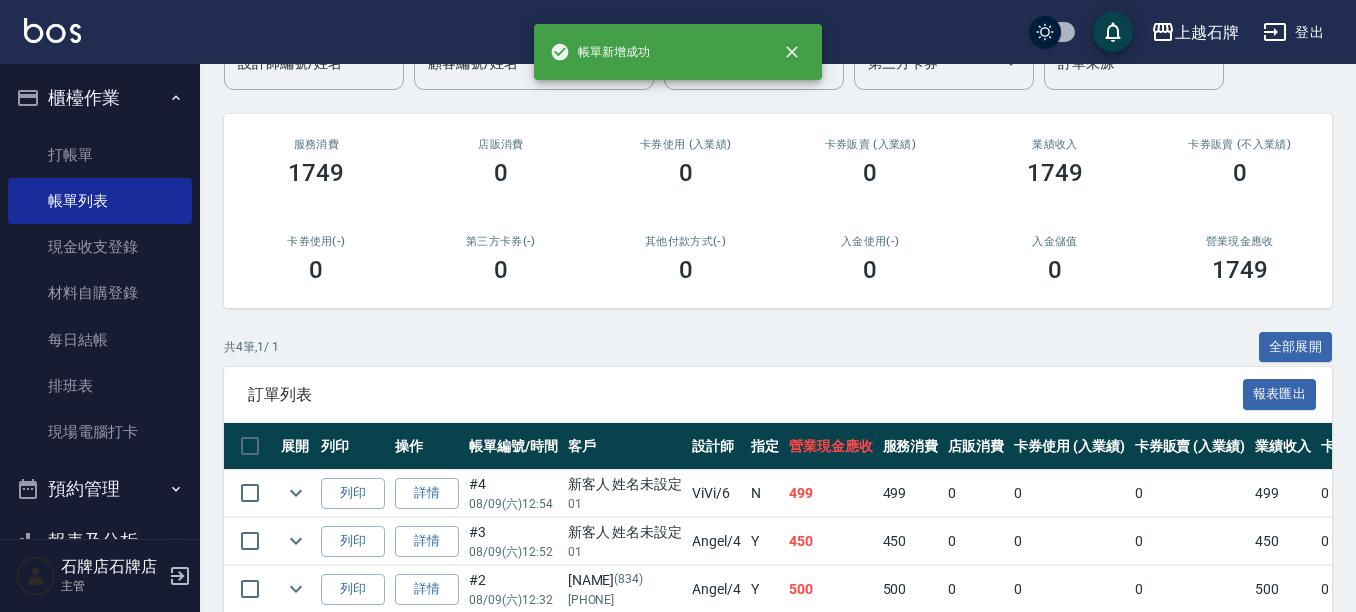 scroll, scrollTop: 200, scrollLeft: 0, axis: vertical 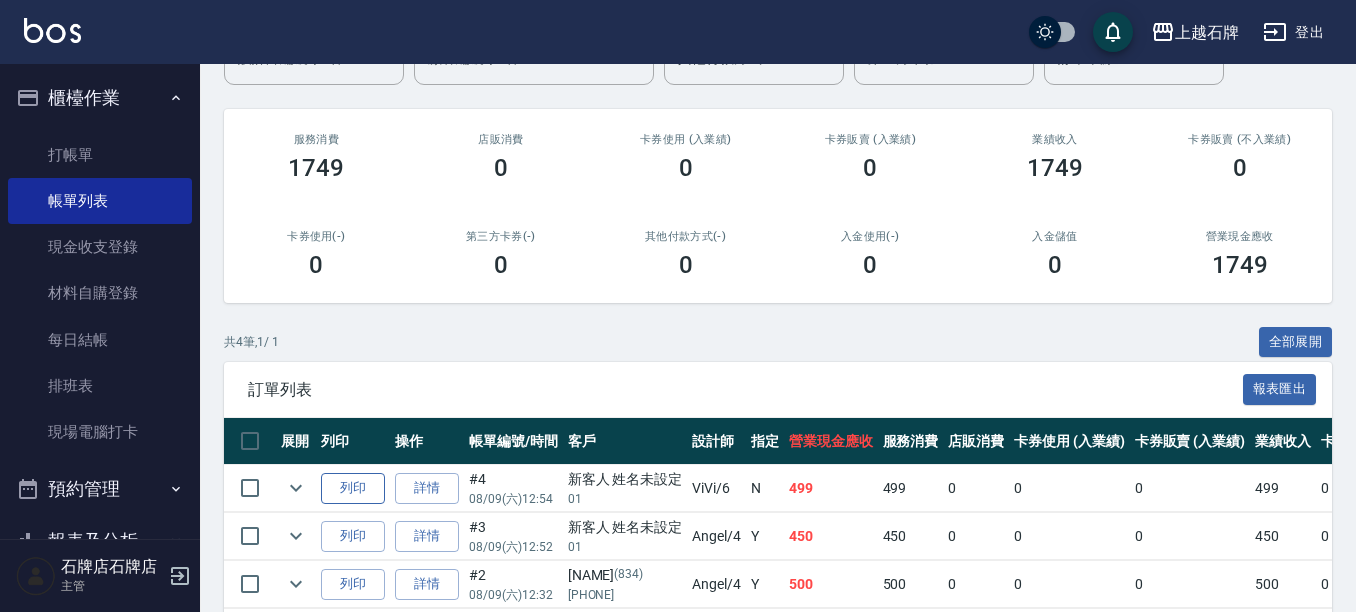 click on "列印" at bounding box center (353, 488) 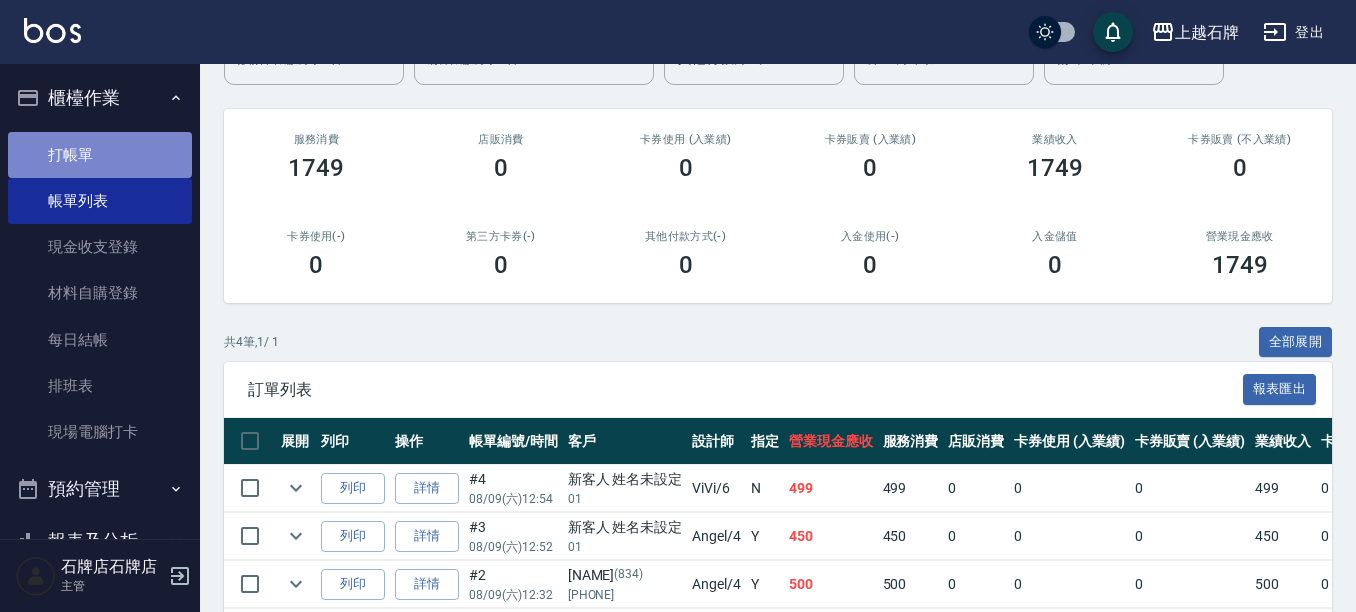 click on "打帳單" at bounding box center [100, 155] 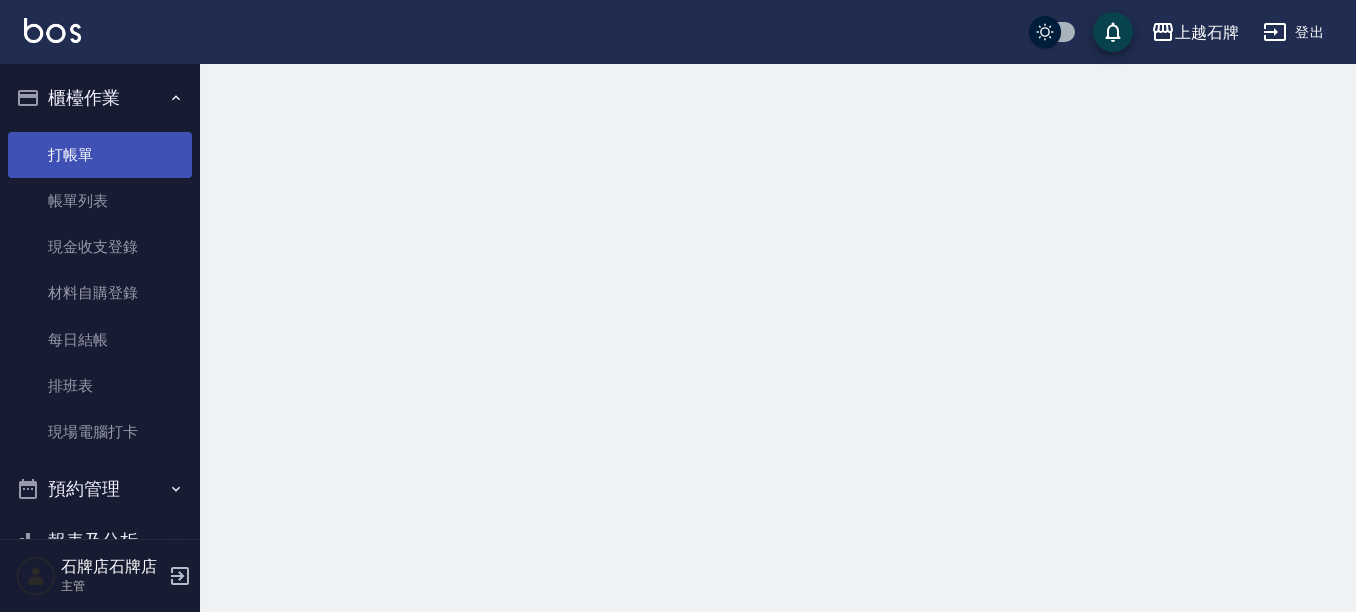 scroll, scrollTop: 0, scrollLeft: 0, axis: both 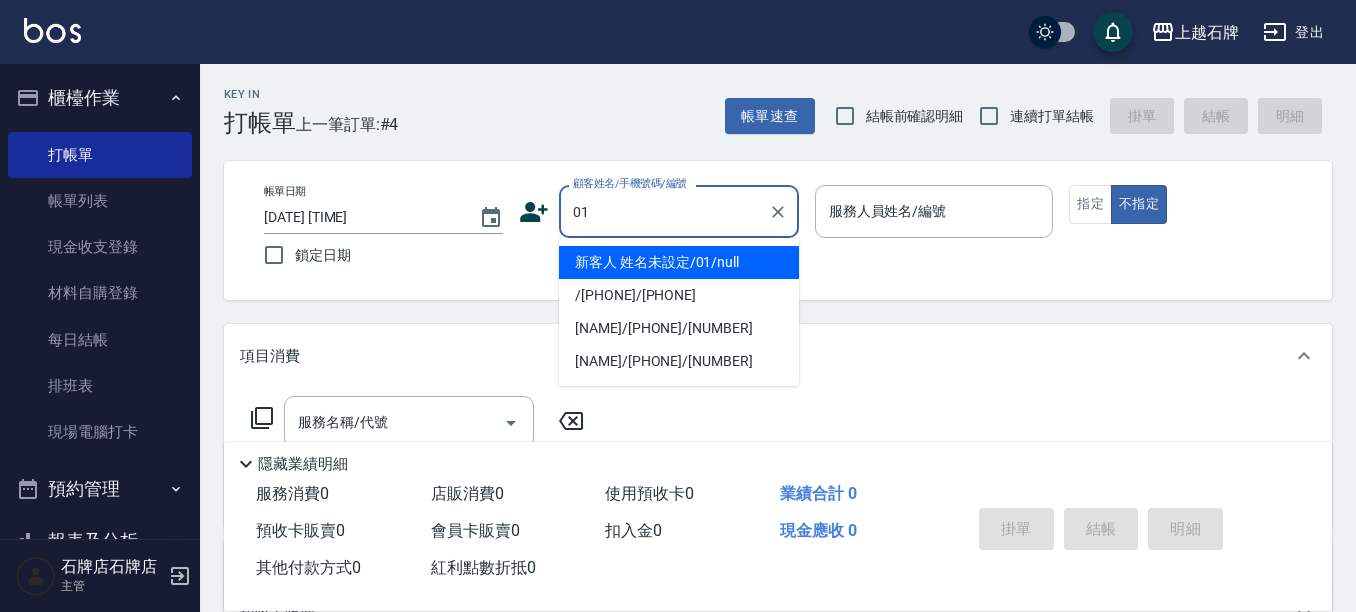 click on "新客人 姓名未設定/01/null" at bounding box center (679, 262) 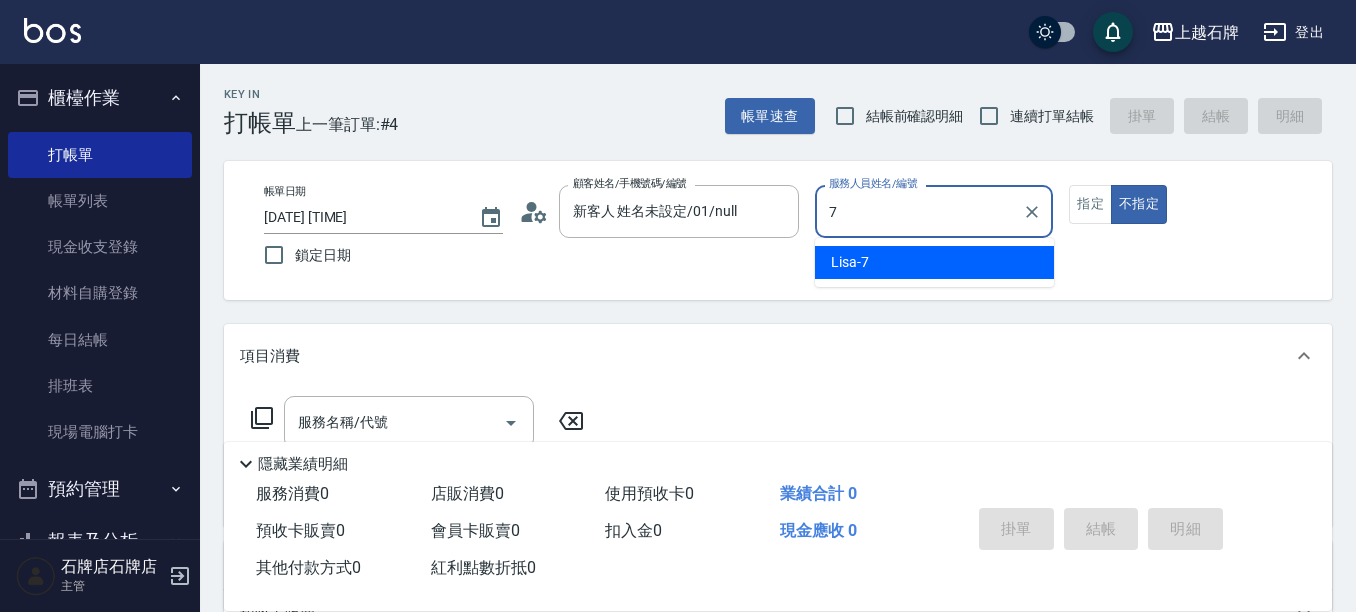 click on "Lisa -7" at bounding box center [934, 262] 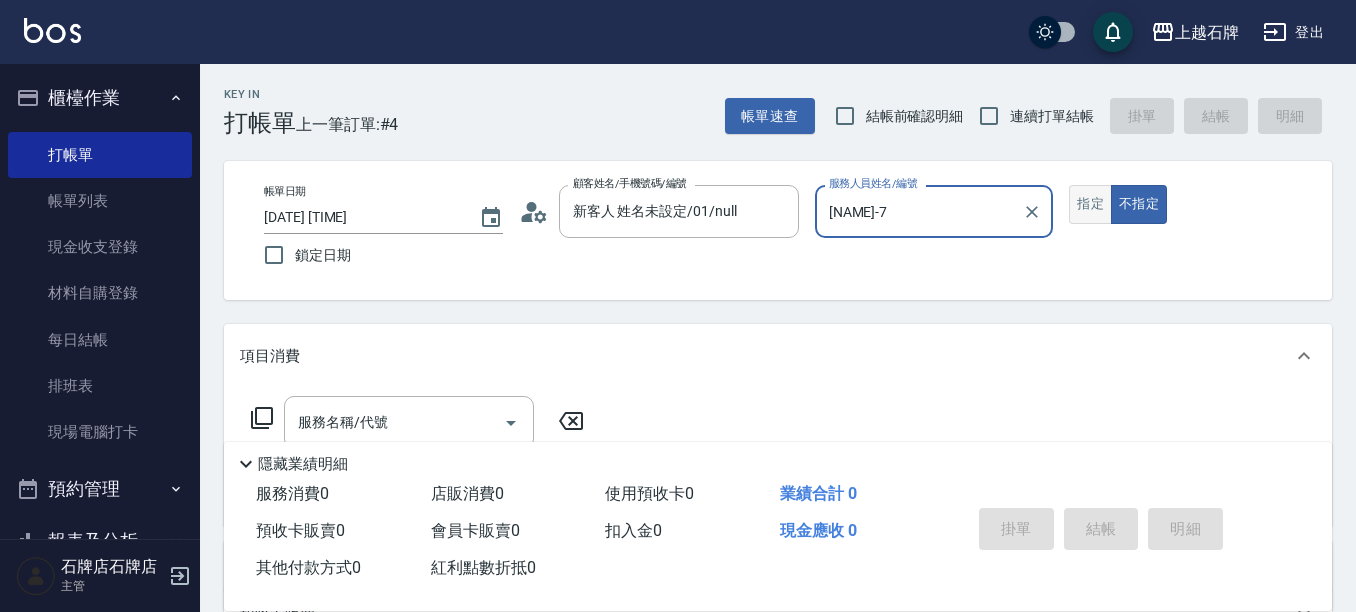 type on "[NAME]-7" 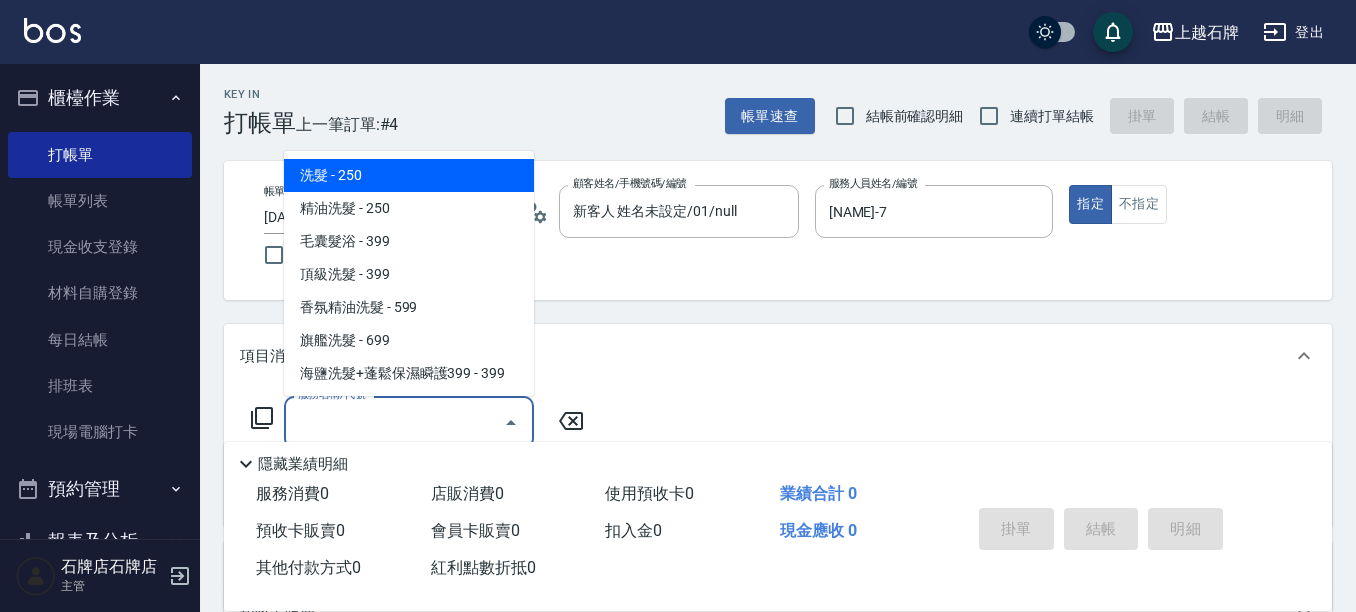 click on "服務名稱/代號 服務名稱/代號" at bounding box center (409, 422) 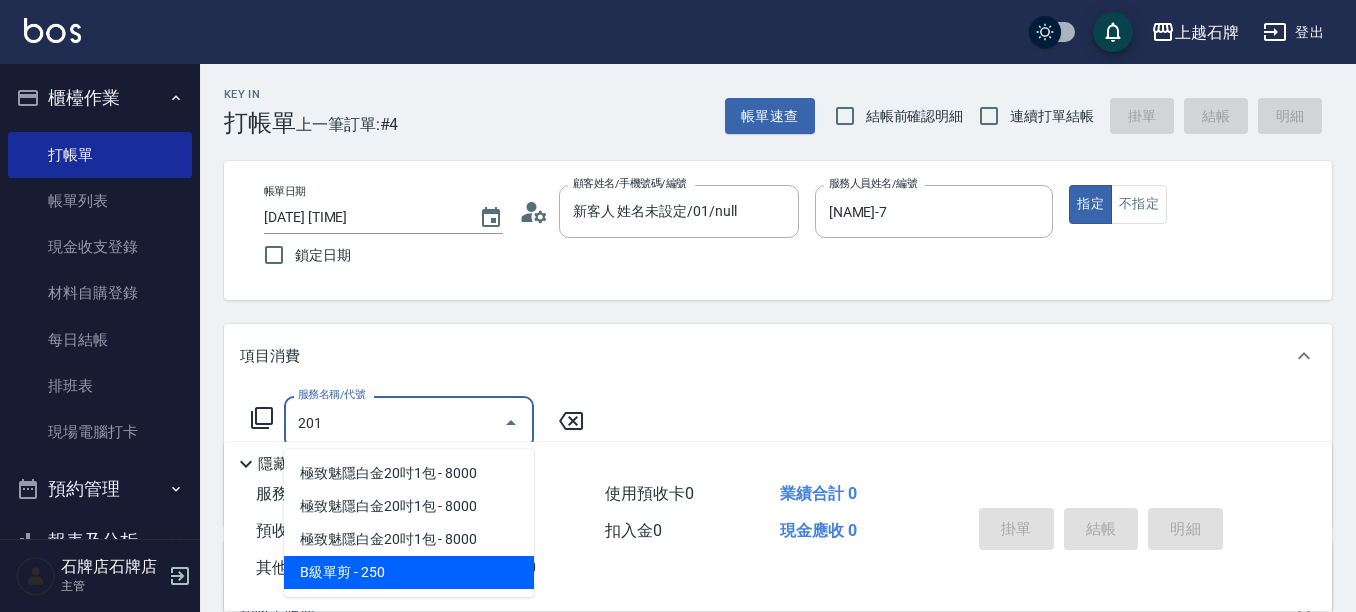 click on "B級單剪 - 250" at bounding box center [409, 572] 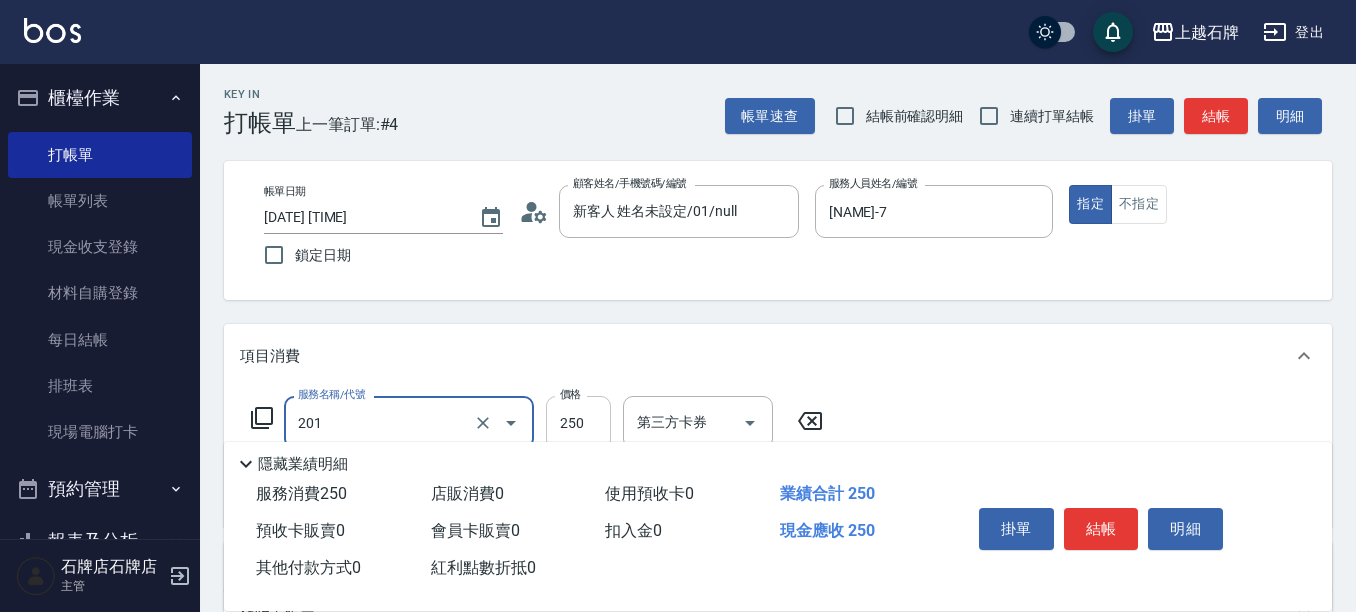 type on "B級單剪(201)" 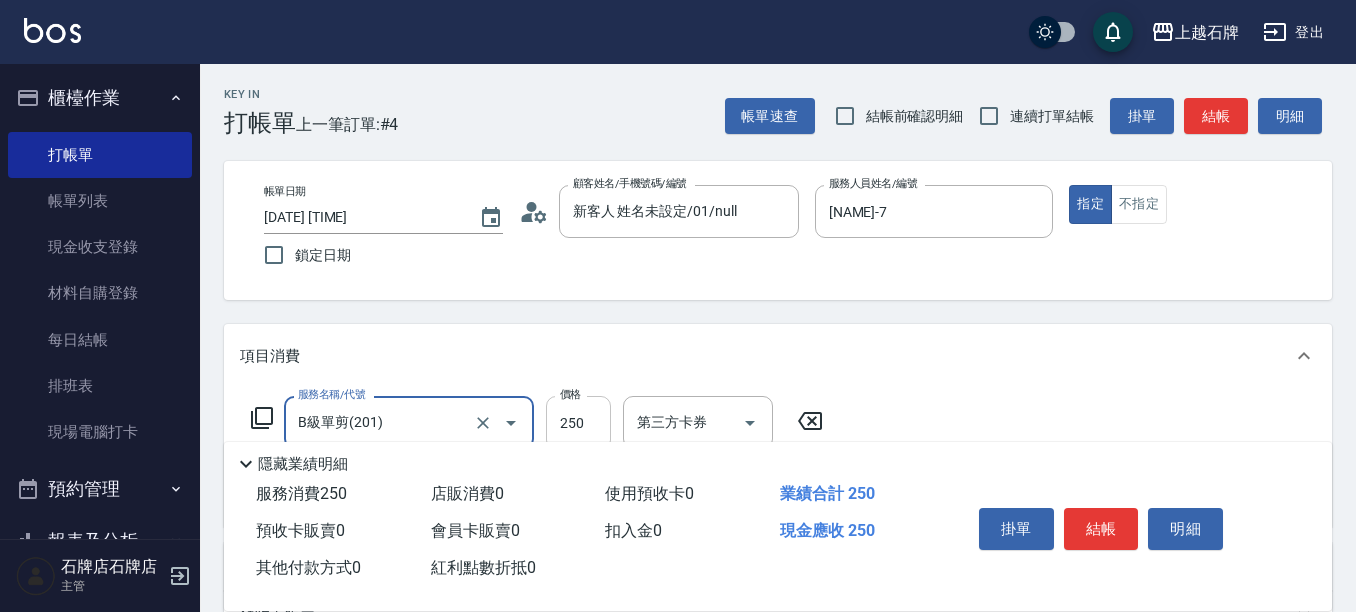 click on "250" at bounding box center (578, 423) 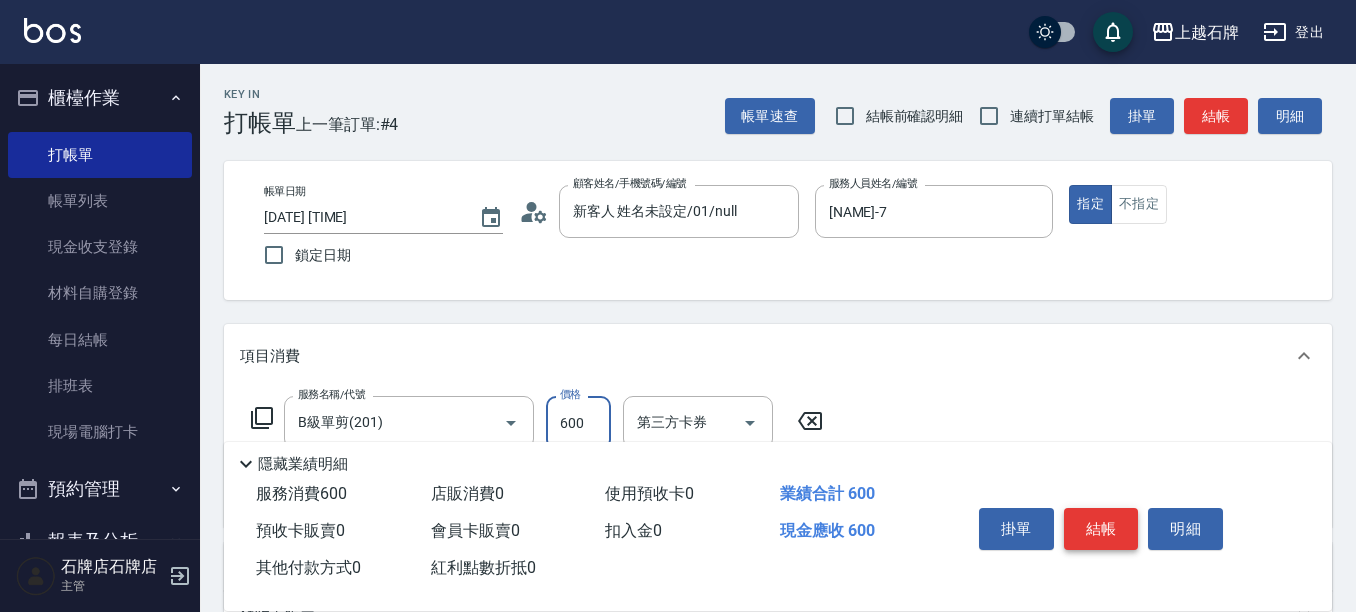 type on "600" 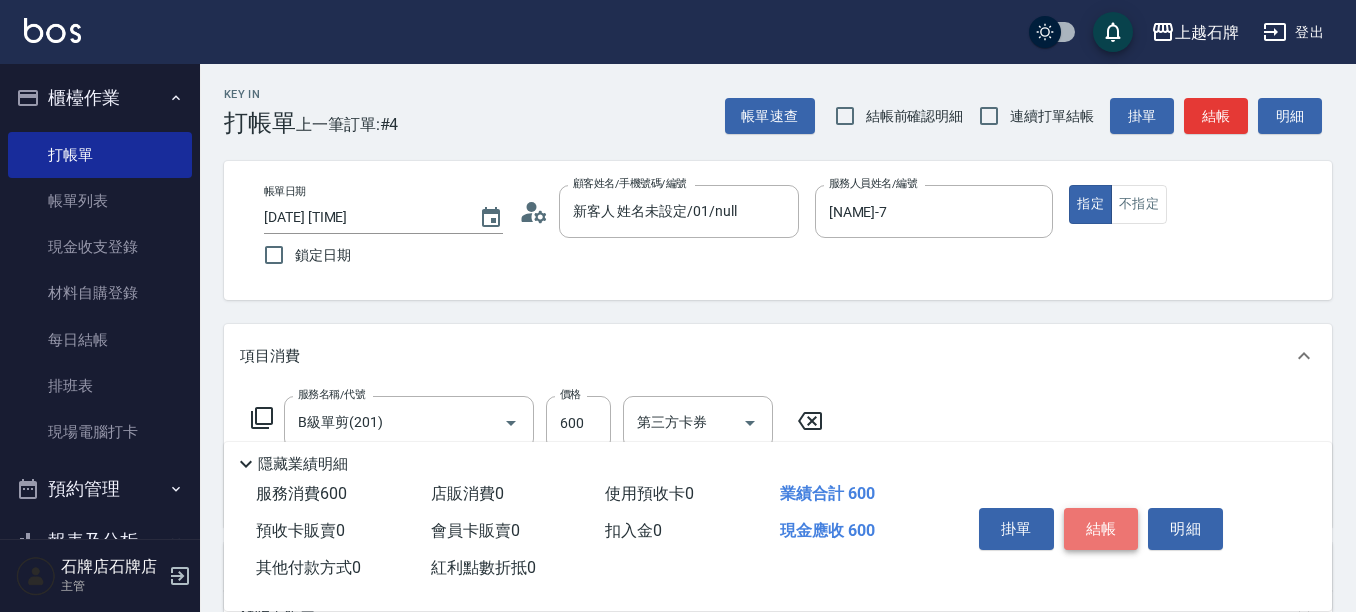click on "結帳" at bounding box center [1101, 529] 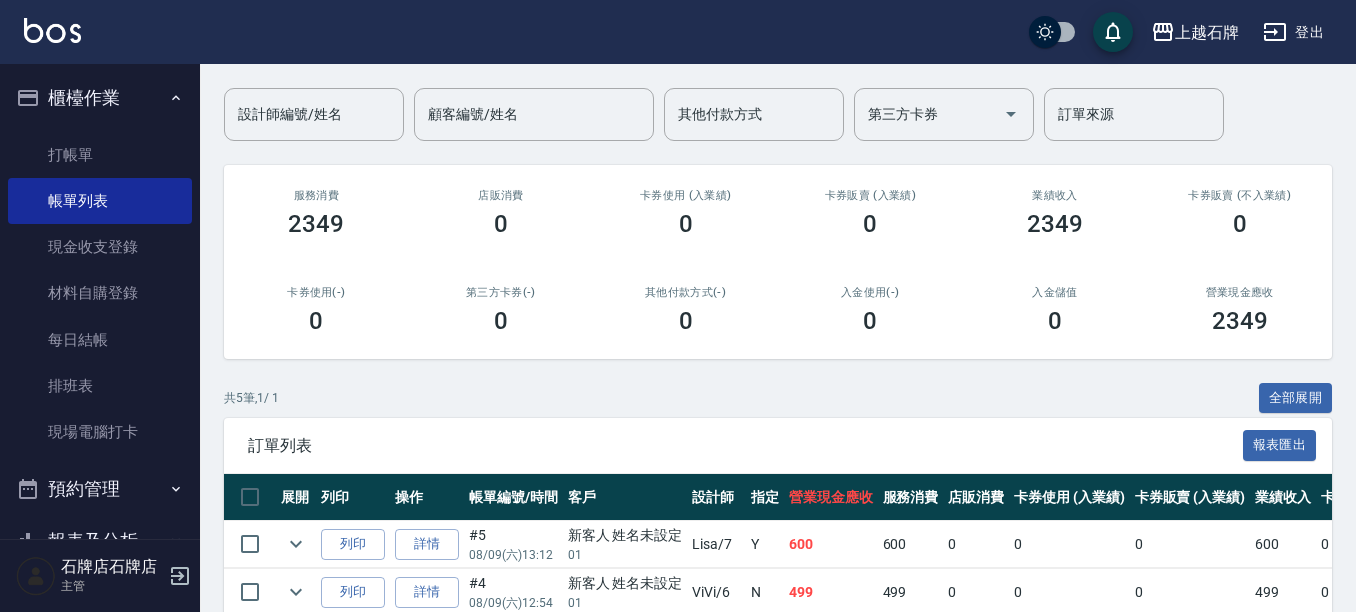 scroll, scrollTop: 0, scrollLeft: 0, axis: both 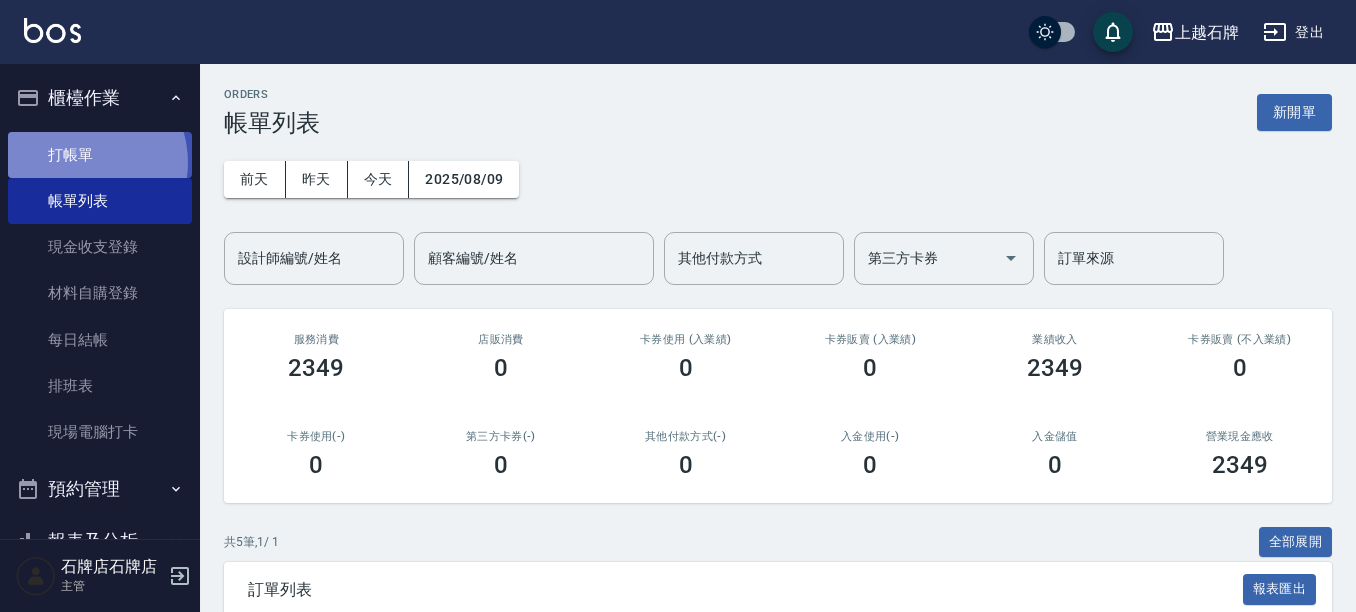 click on "打帳單" at bounding box center [100, 155] 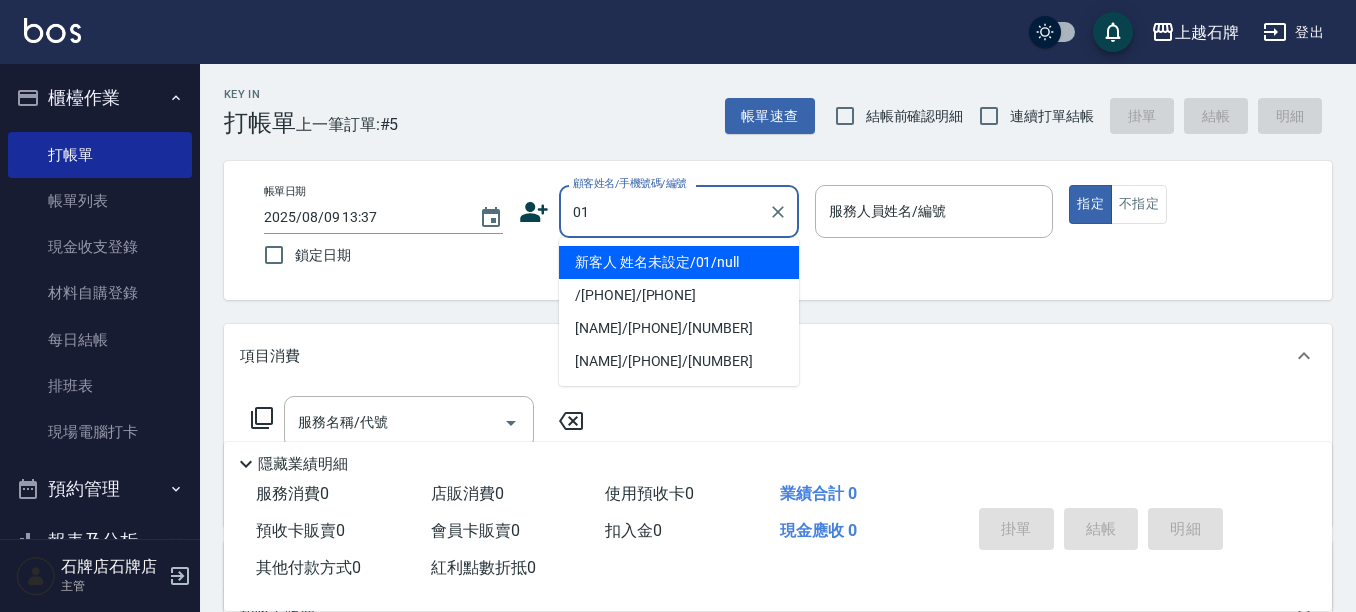 click on "新客人 姓名未設定/01/null" at bounding box center (679, 262) 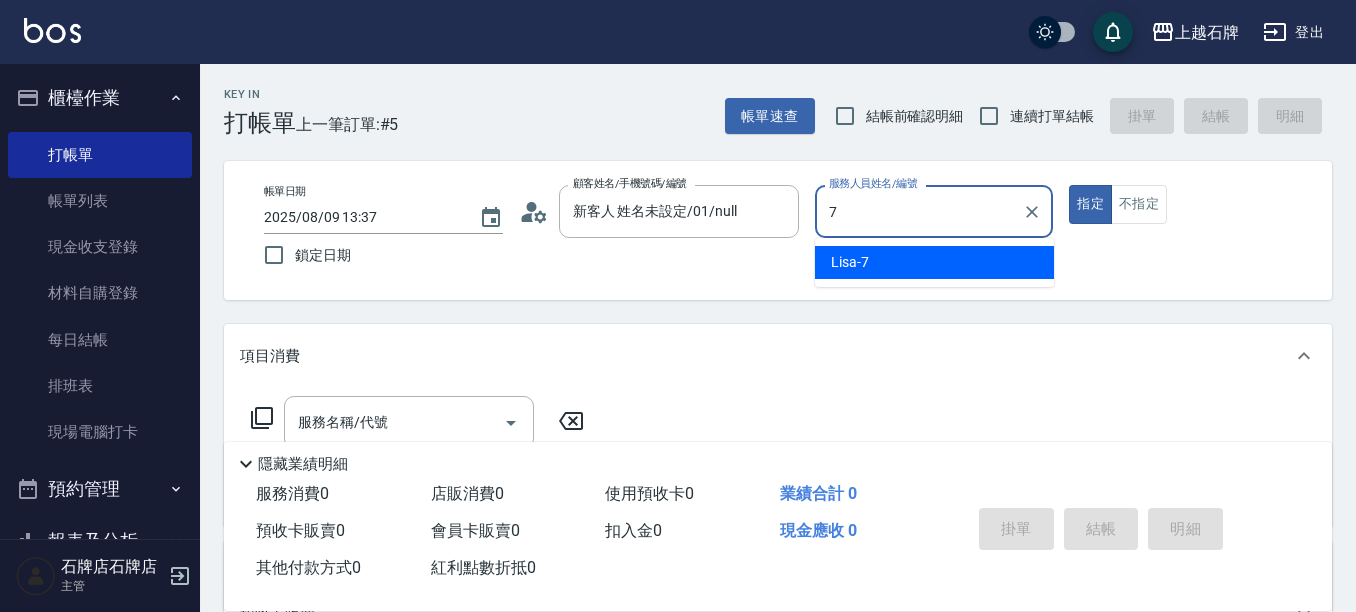 click on "Lisa -7" at bounding box center [934, 262] 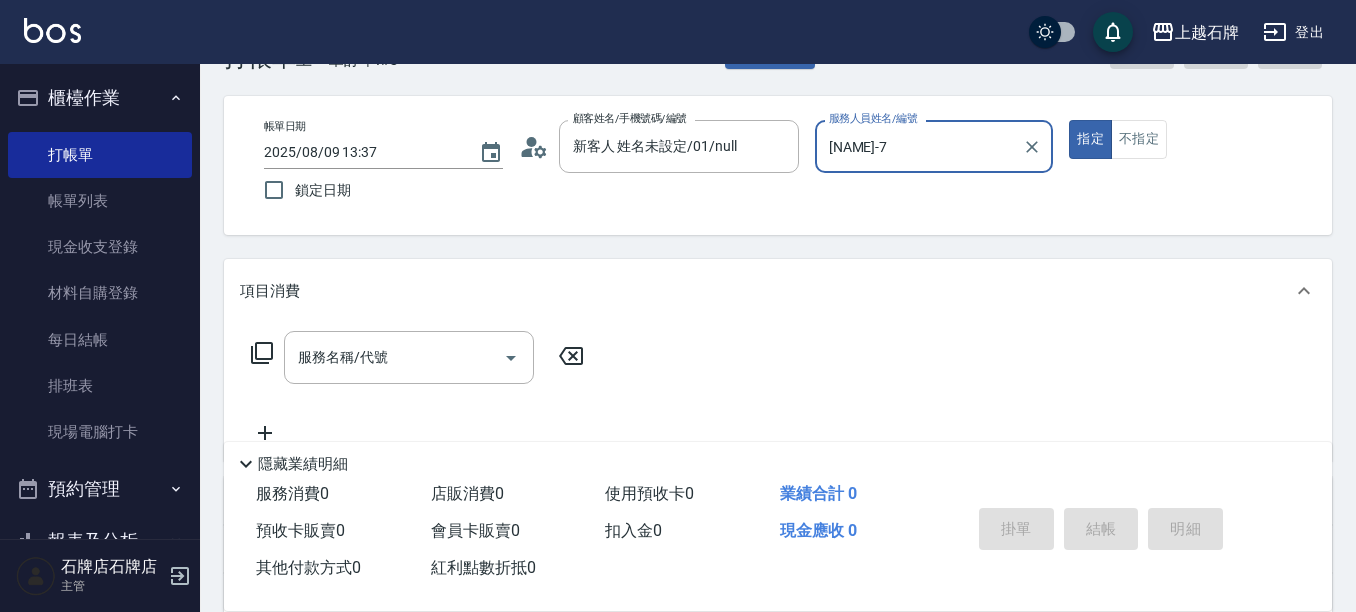 scroll, scrollTop: 100, scrollLeft: 0, axis: vertical 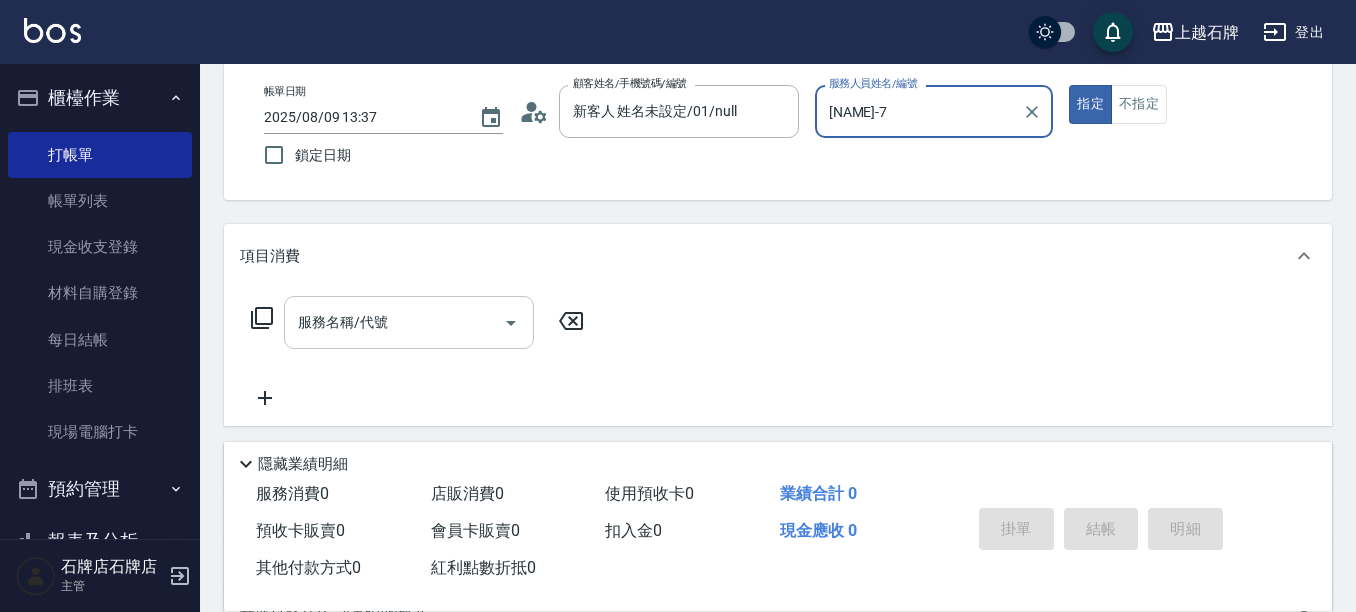 type on "[NAME]-7" 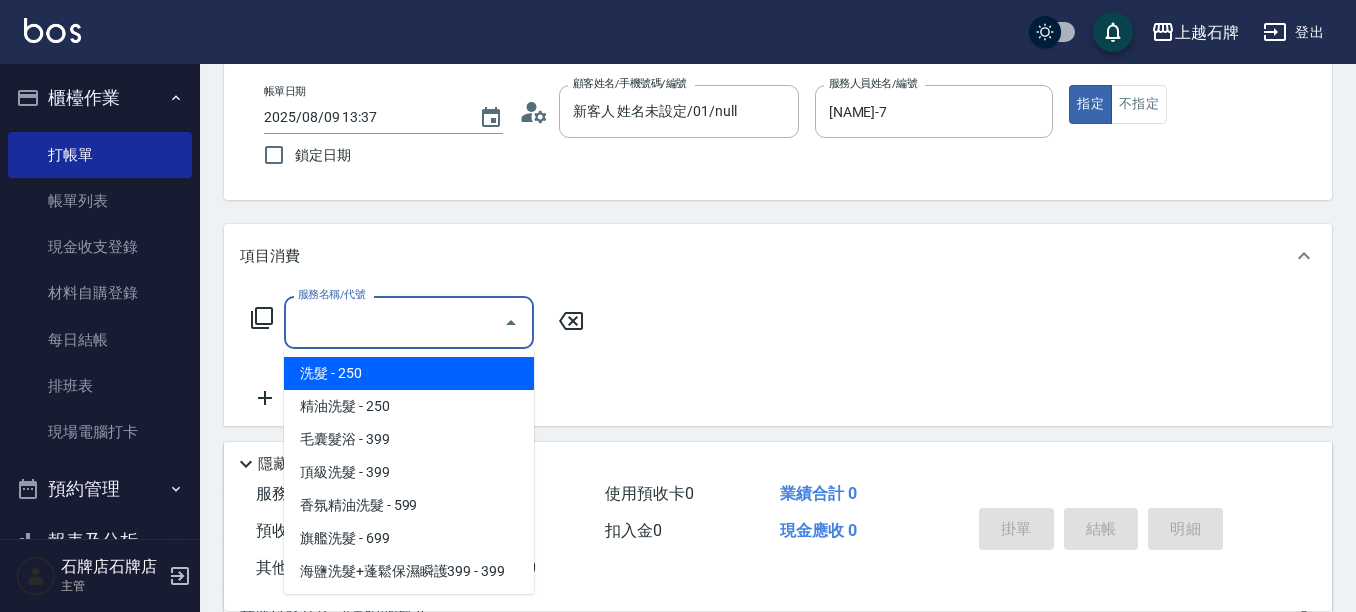 click on "服務名稱/代號" at bounding box center [394, 322] 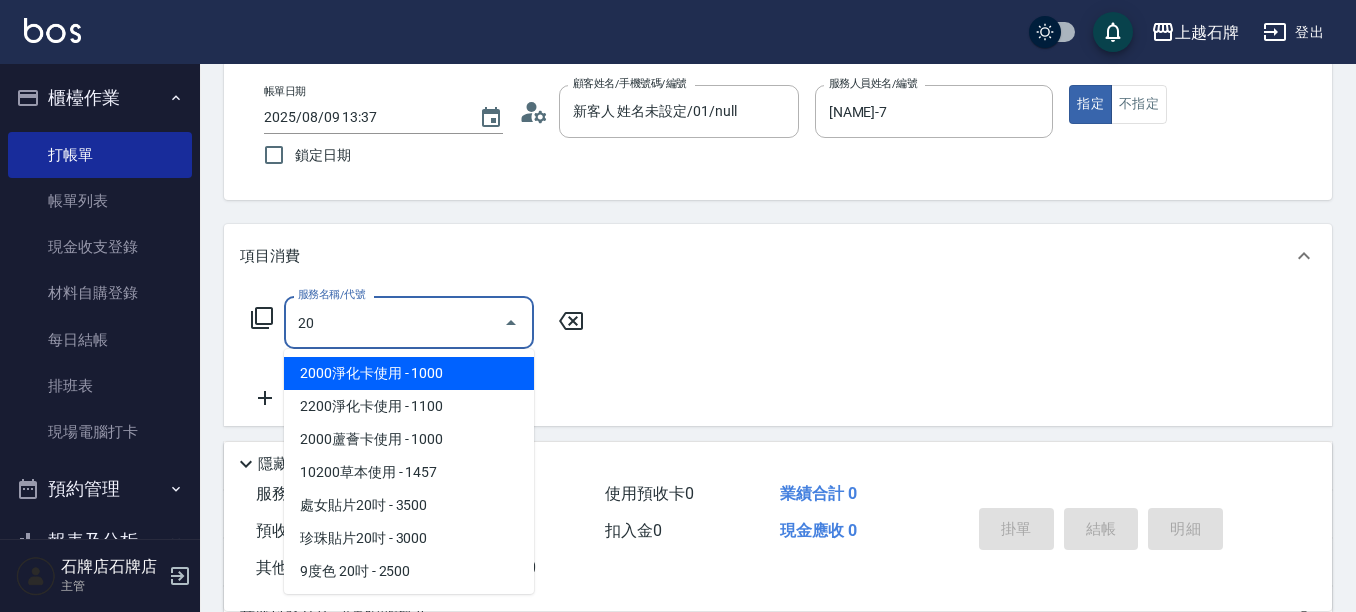 type on "2" 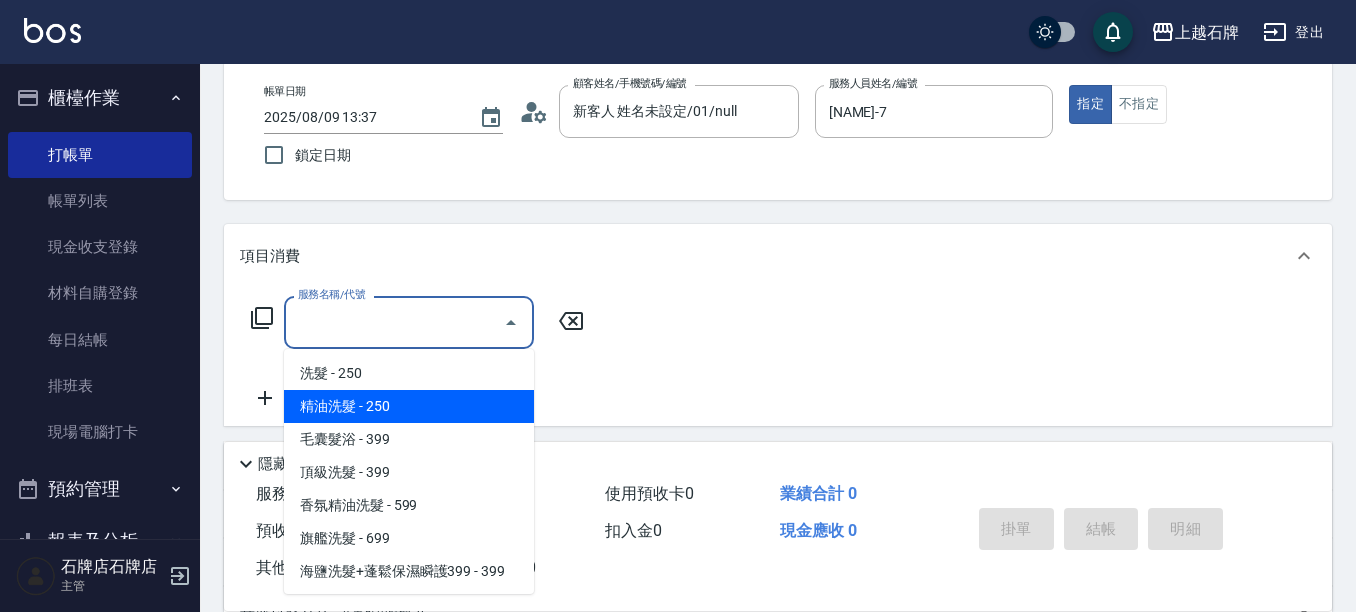 click on "精油洗髮 - 250" at bounding box center [409, 406] 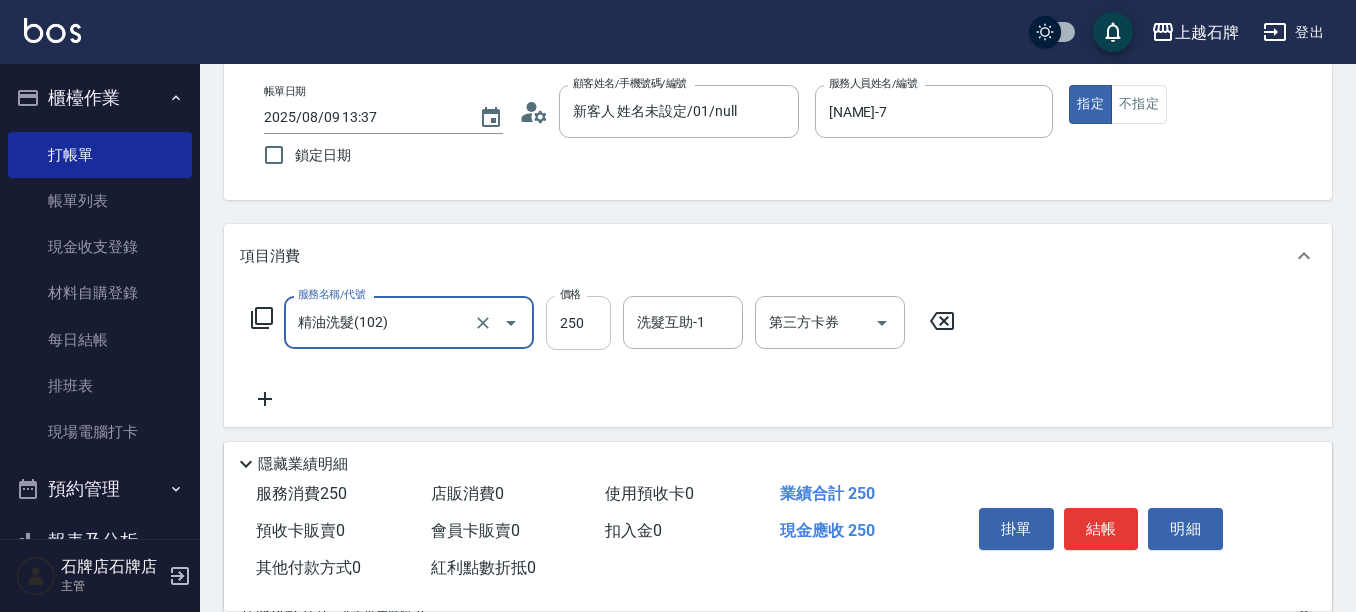 click on "250" at bounding box center [578, 323] 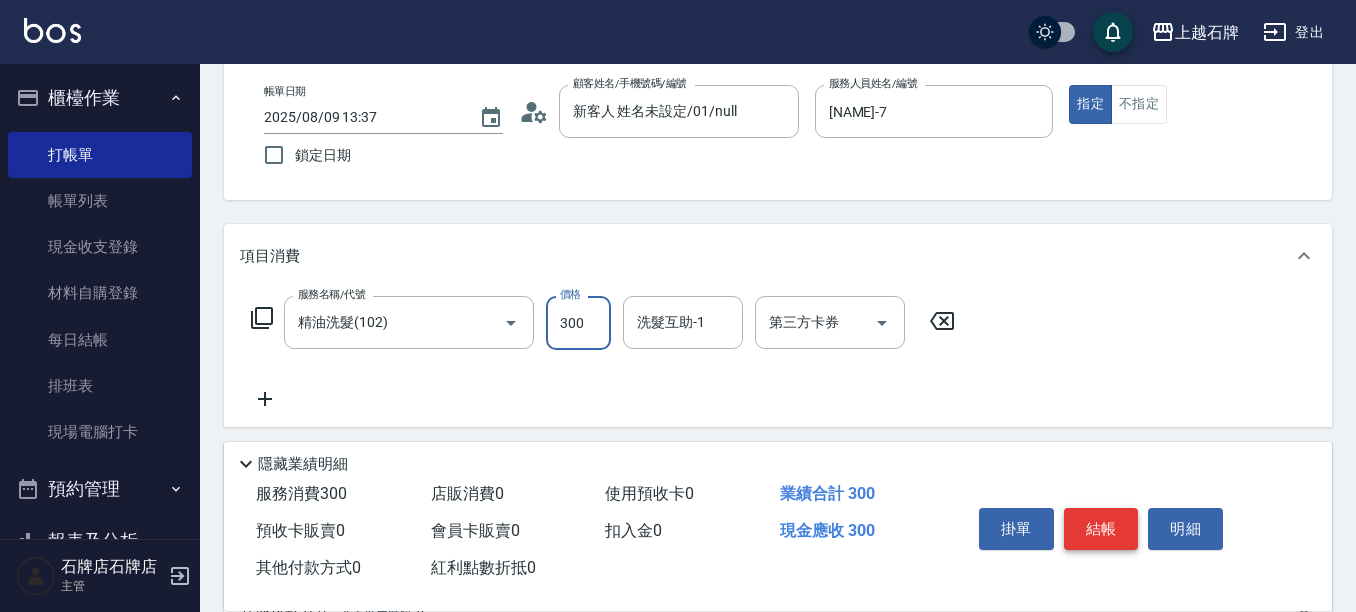 type on "300" 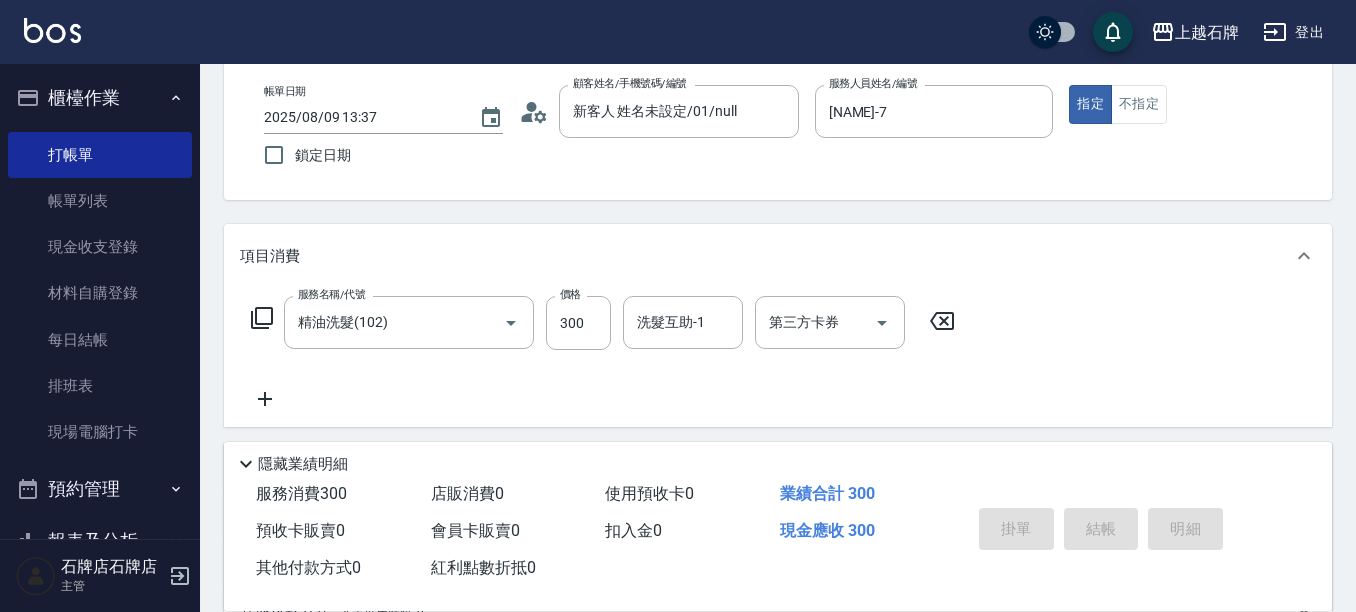 scroll, scrollTop: 0, scrollLeft: 0, axis: both 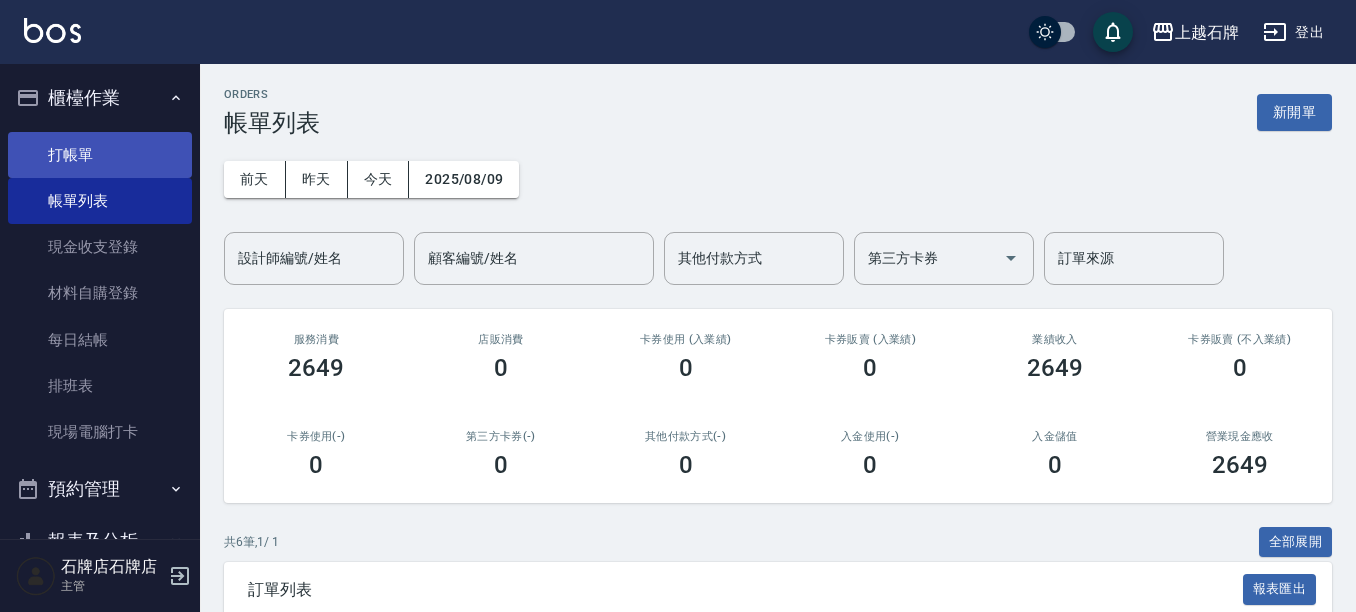 click on "打帳單" at bounding box center [100, 155] 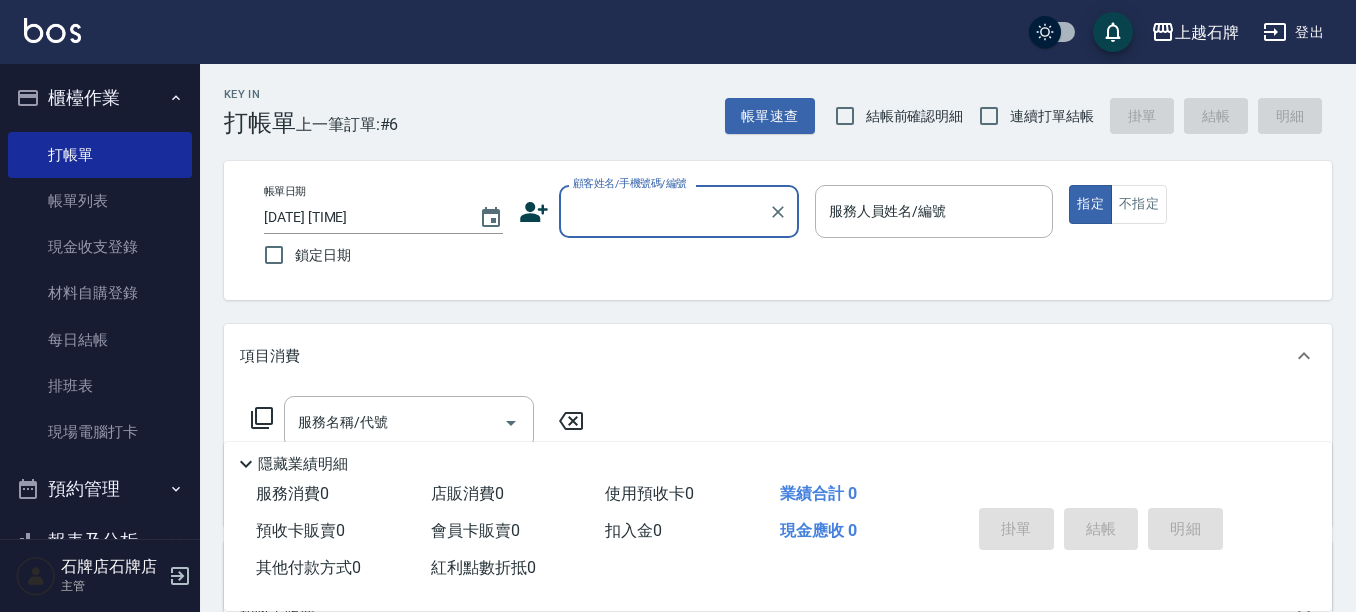 click on "顧客姓名/手機號碼/編號" at bounding box center (664, 211) 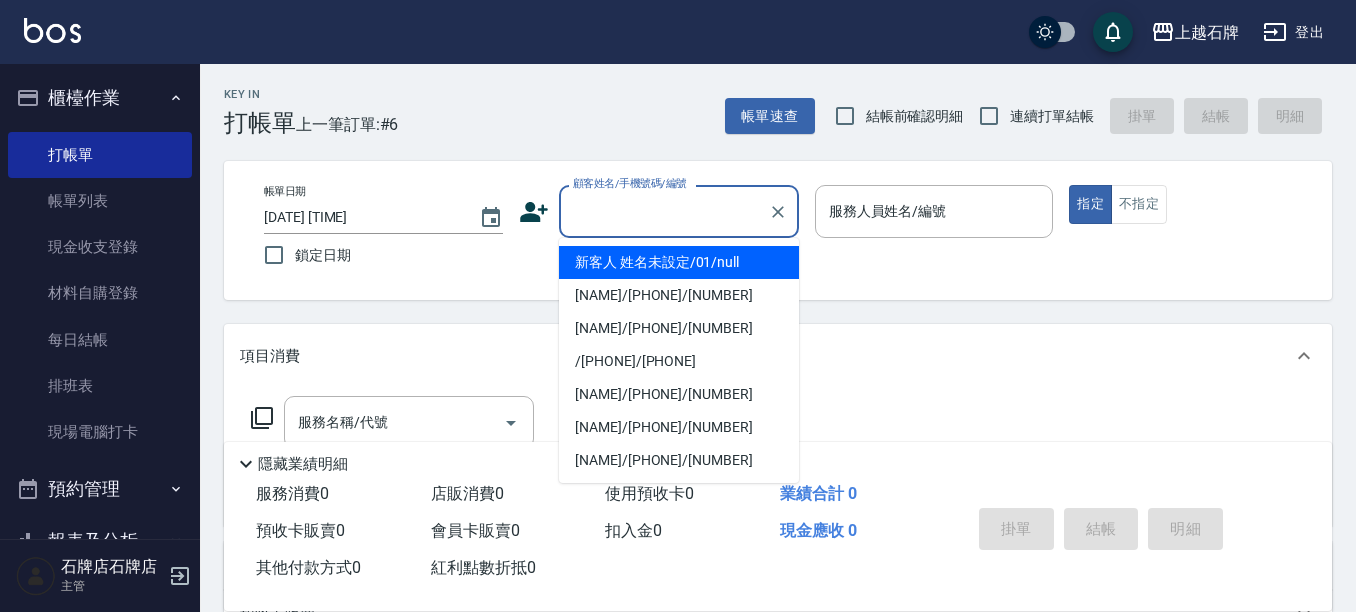 click on "新客人 姓名未設定/01/null" at bounding box center (679, 262) 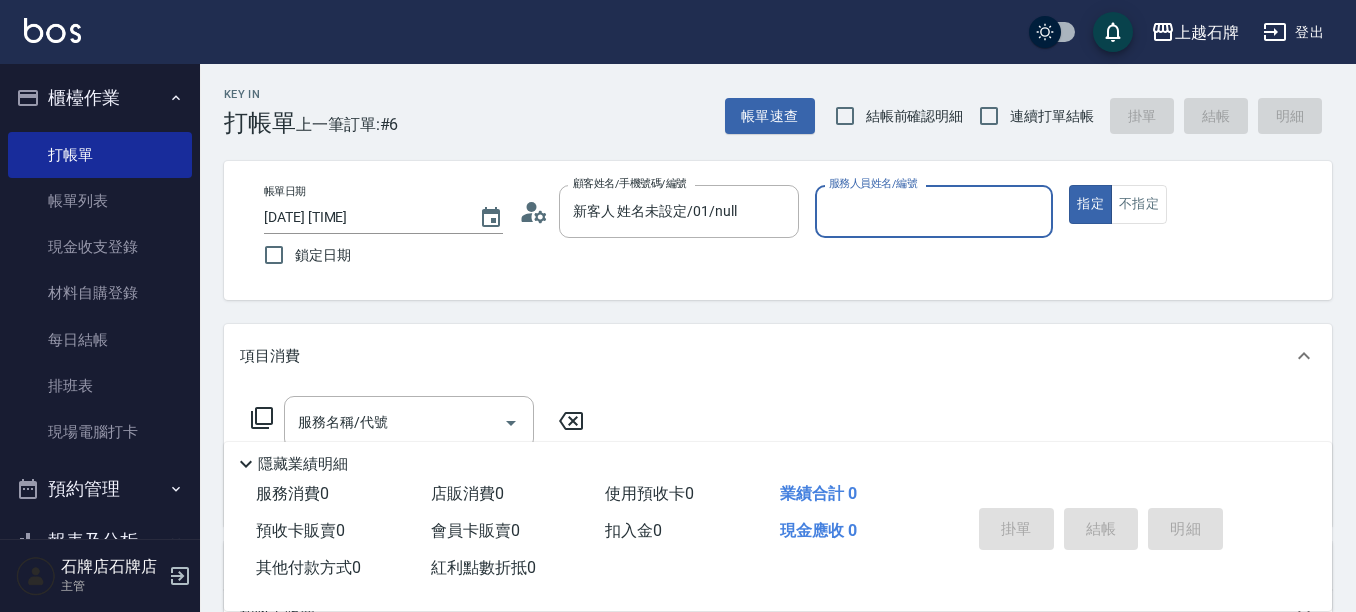 click on "服務人員姓名/編號" at bounding box center [934, 211] 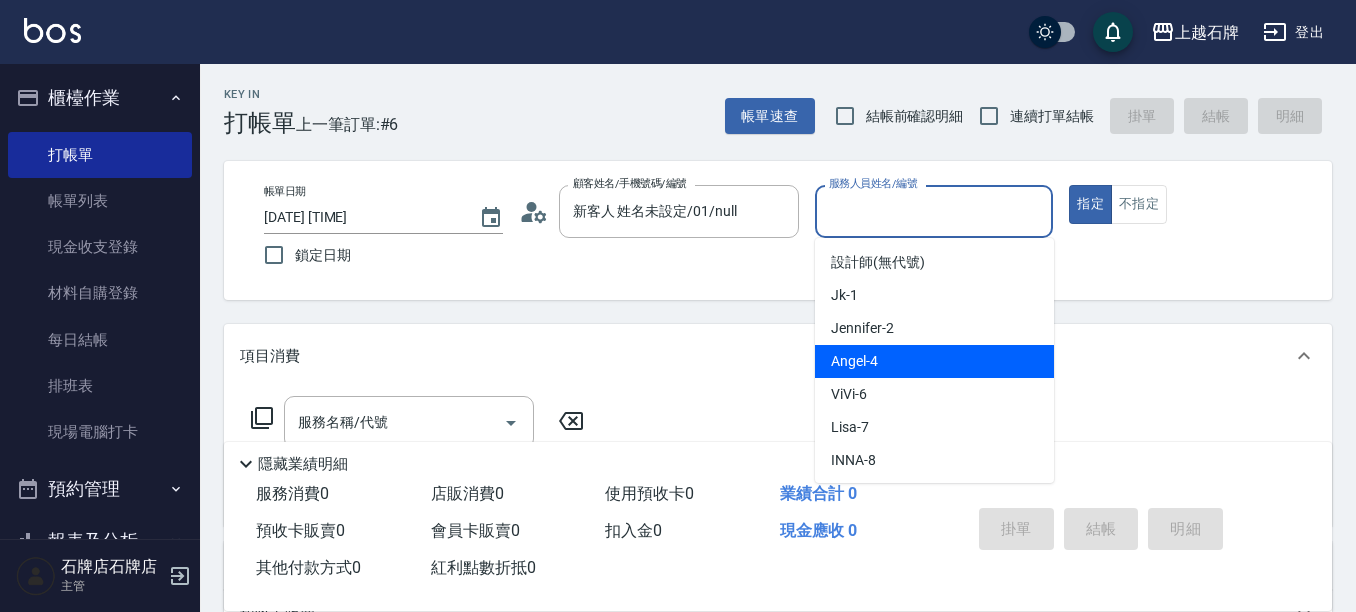 click on "Angel -4" at bounding box center (934, 361) 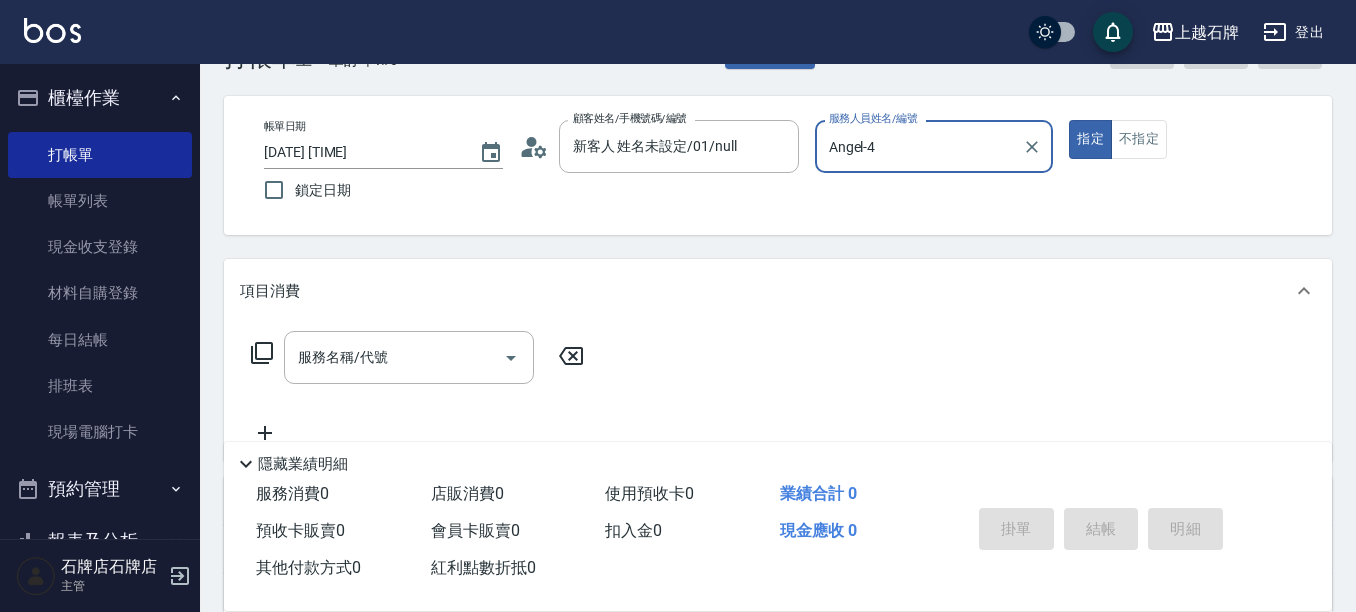 scroll, scrollTop: 100, scrollLeft: 0, axis: vertical 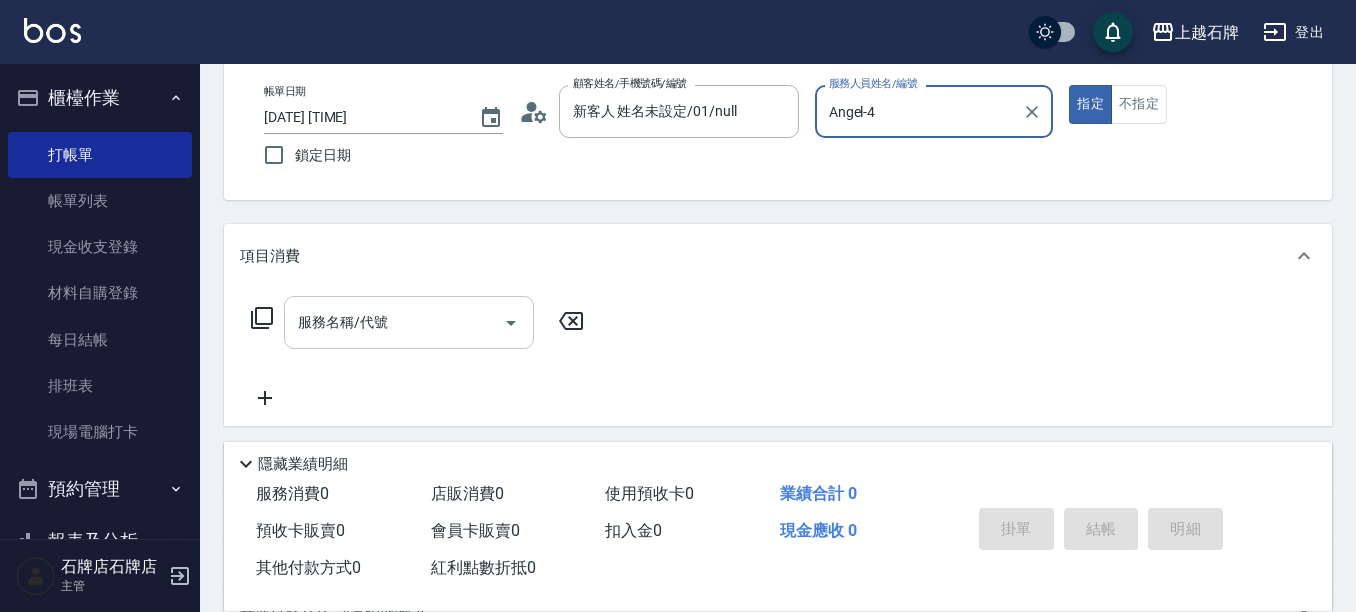 click on "服務名稱/代號" at bounding box center [409, 322] 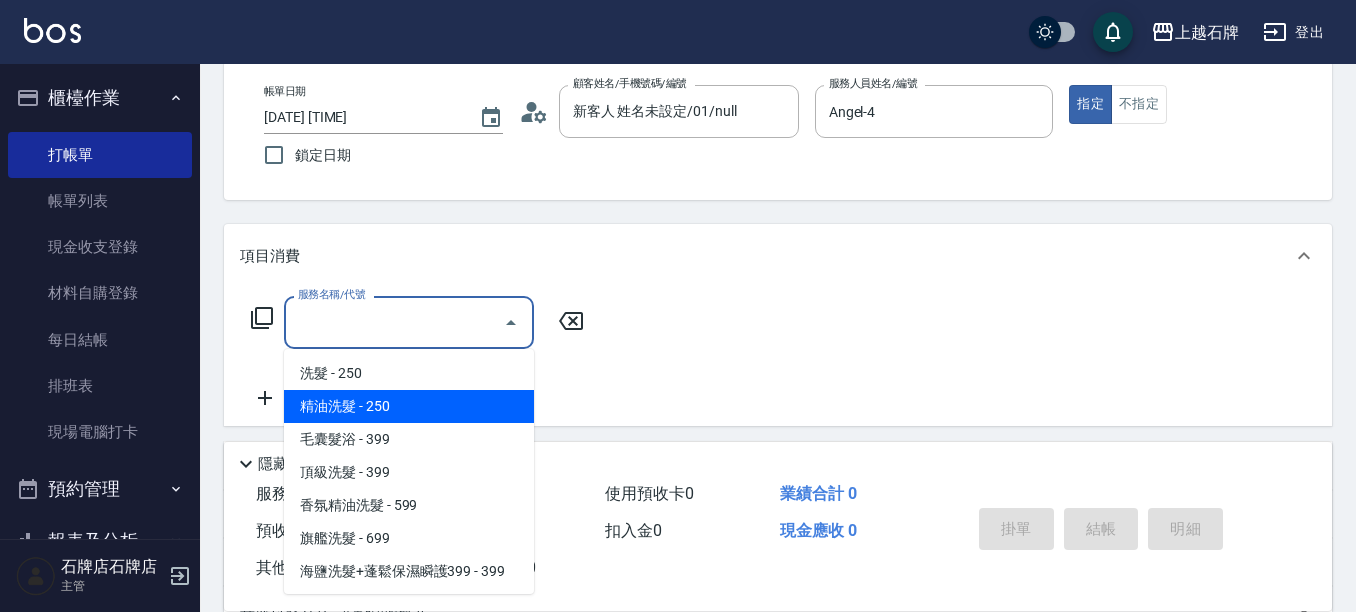 click on "精油洗髮 - 250" at bounding box center [409, 406] 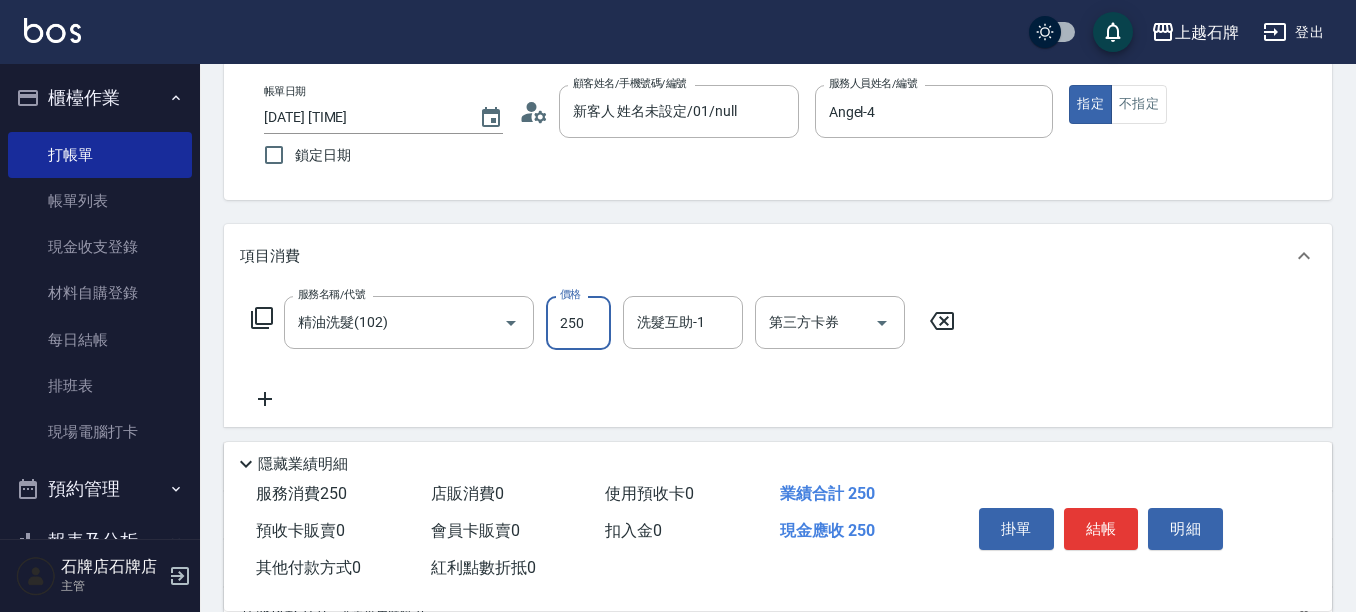 click on "250" at bounding box center (578, 323) 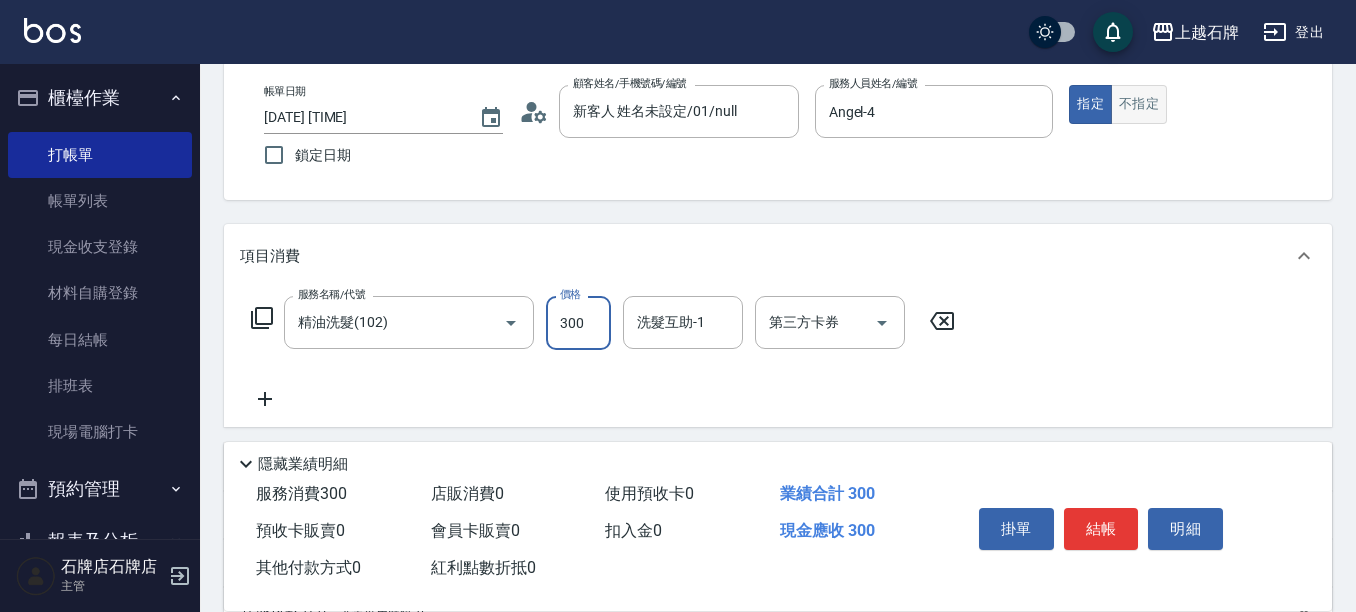 type on "300" 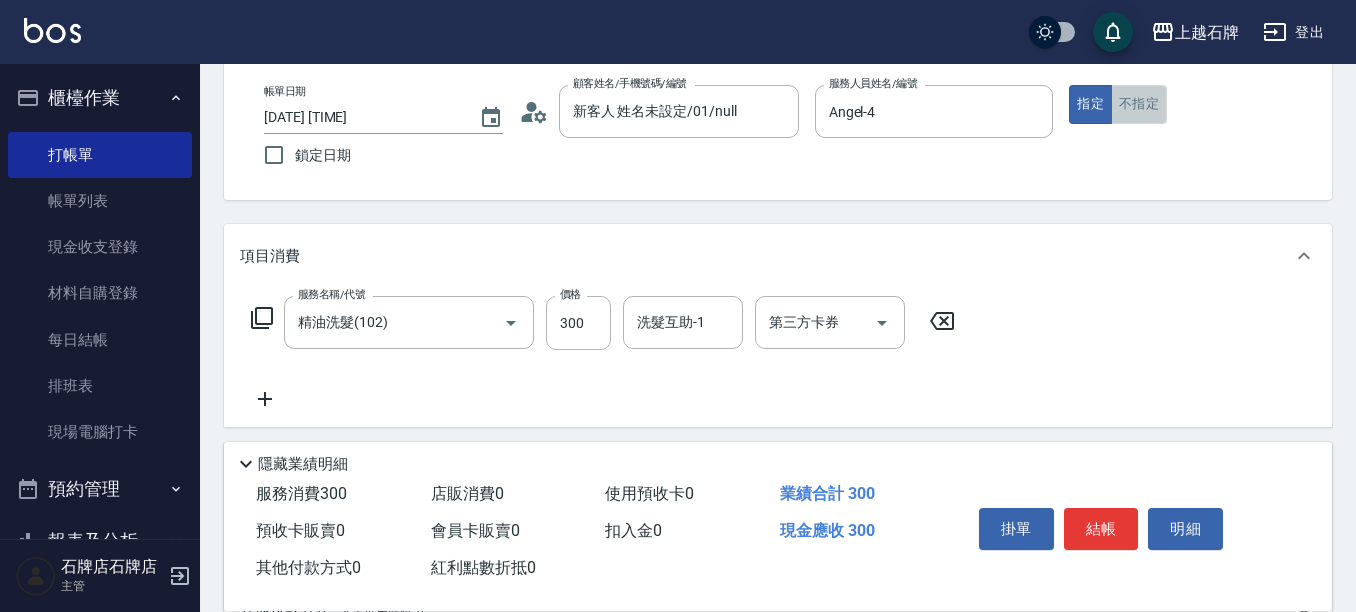 click on "不指定" at bounding box center [1139, 104] 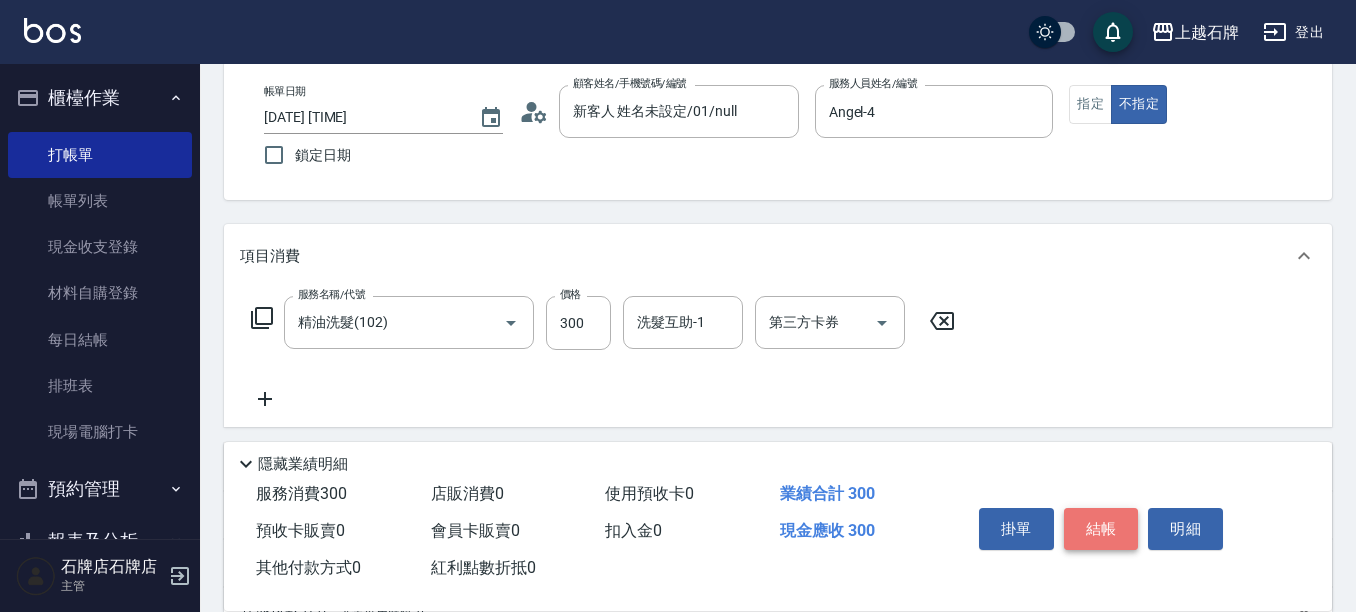 click on "結帳" at bounding box center (1101, 529) 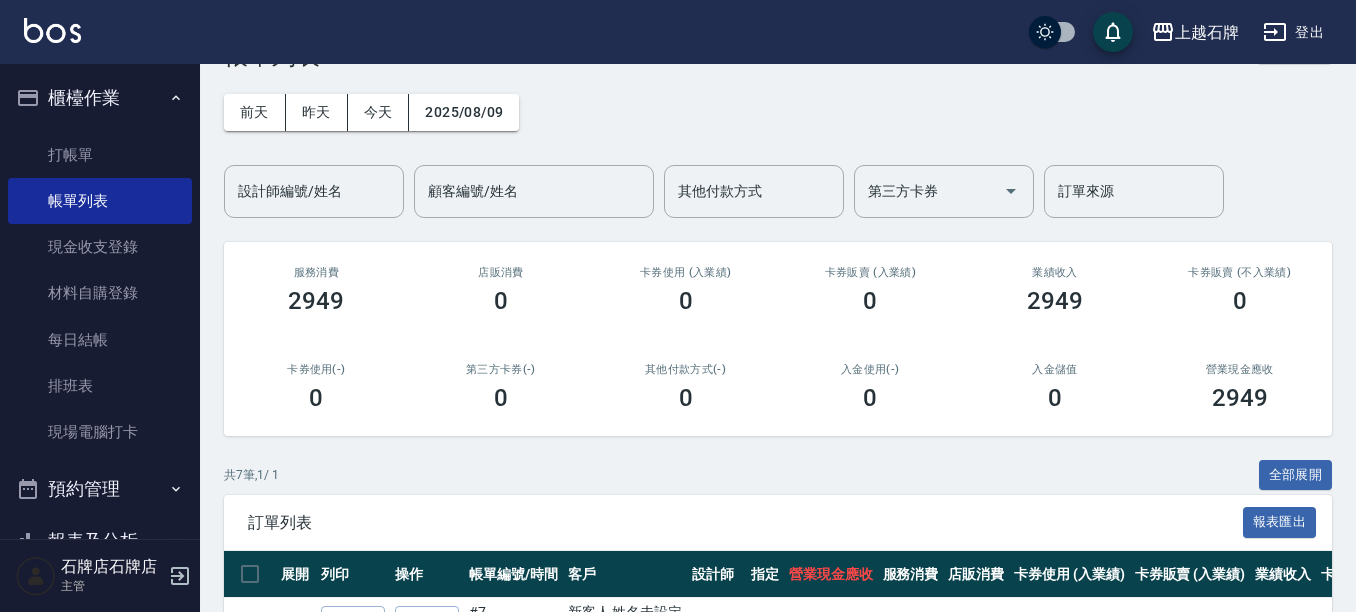 scroll, scrollTop: 200, scrollLeft: 0, axis: vertical 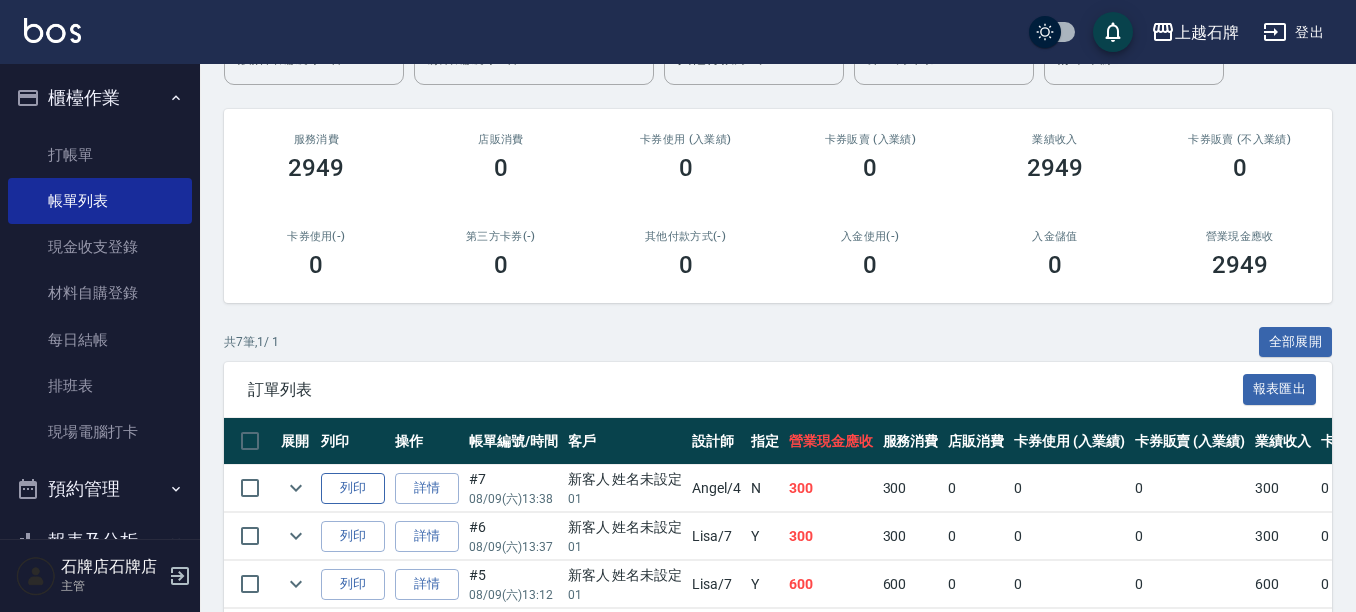 click on "列印" at bounding box center [353, 488] 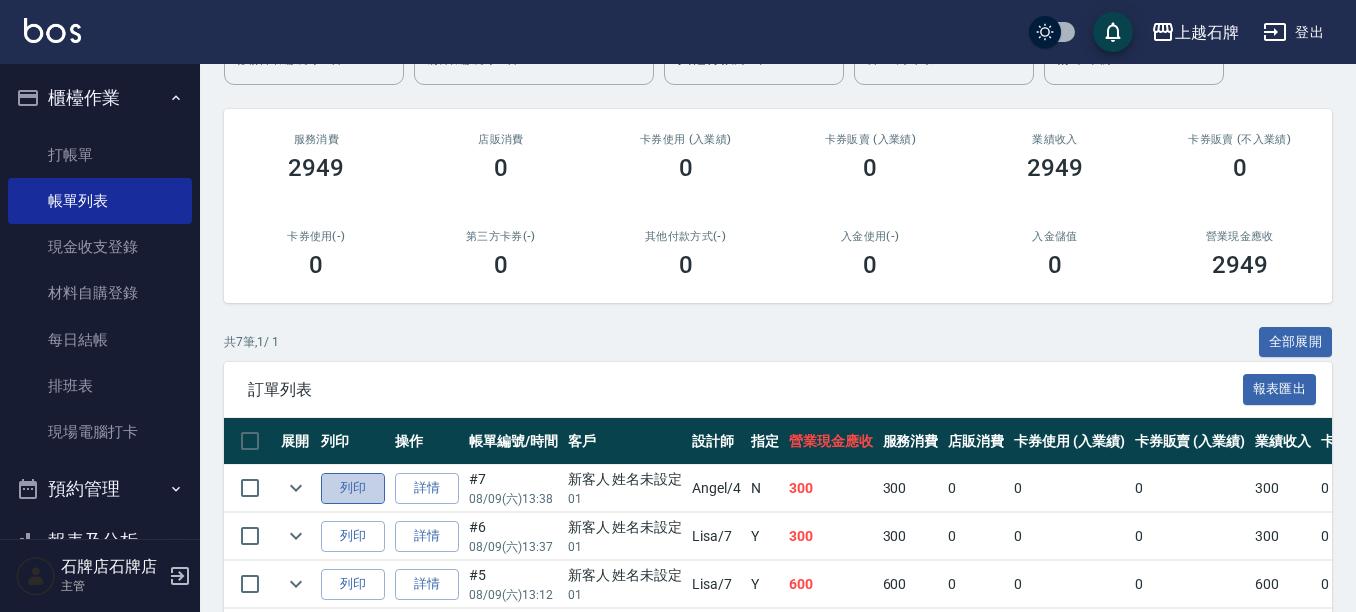 click on "列印" at bounding box center [353, 488] 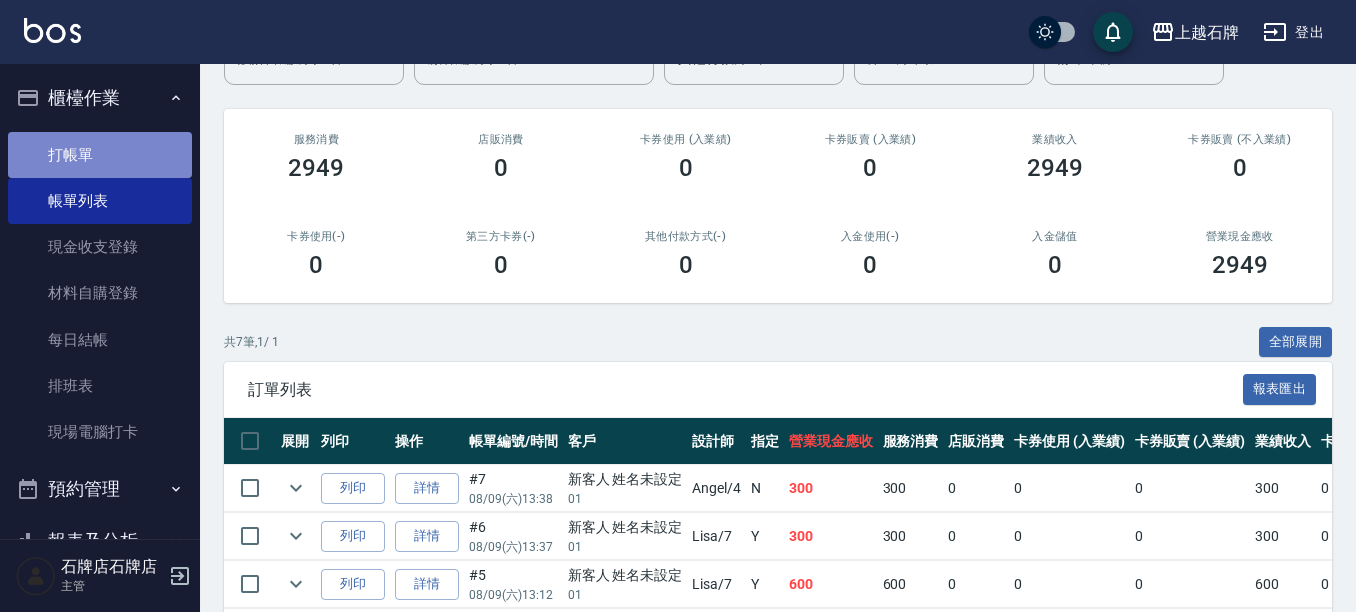 click on "打帳單" at bounding box center (100, 155) 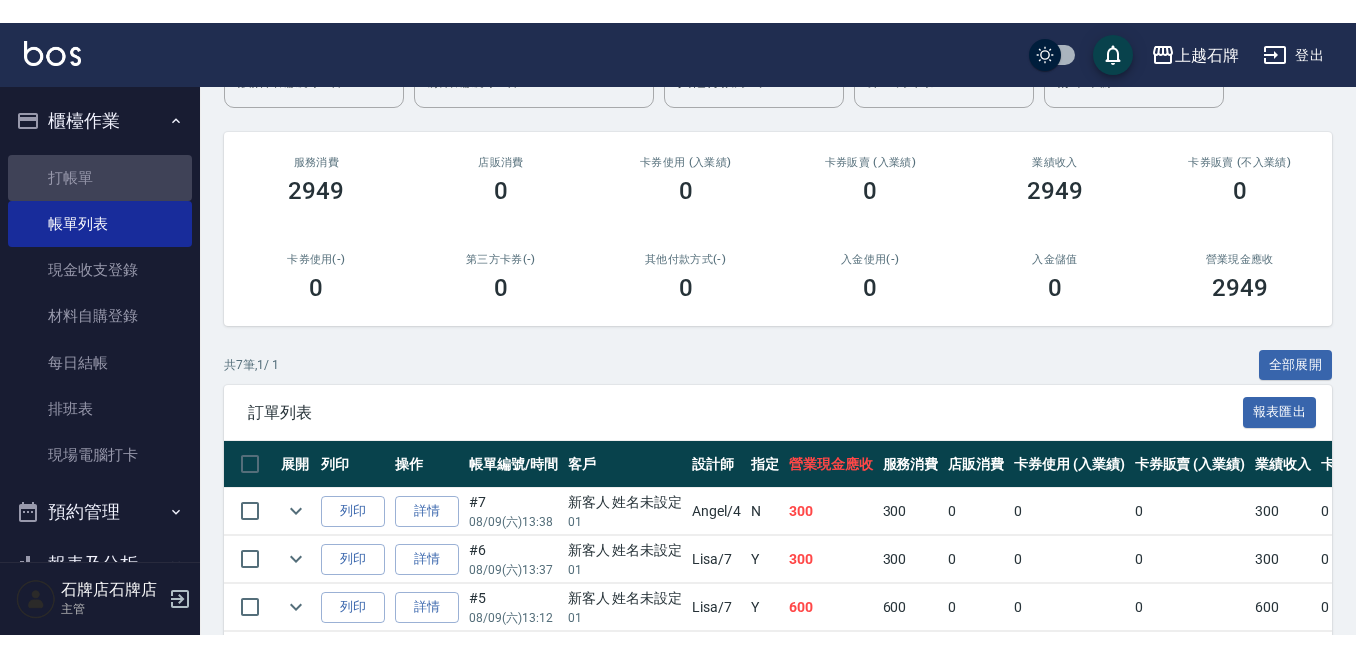 scroll, scrollTop: 0, scrollLeft: 0, axis: both 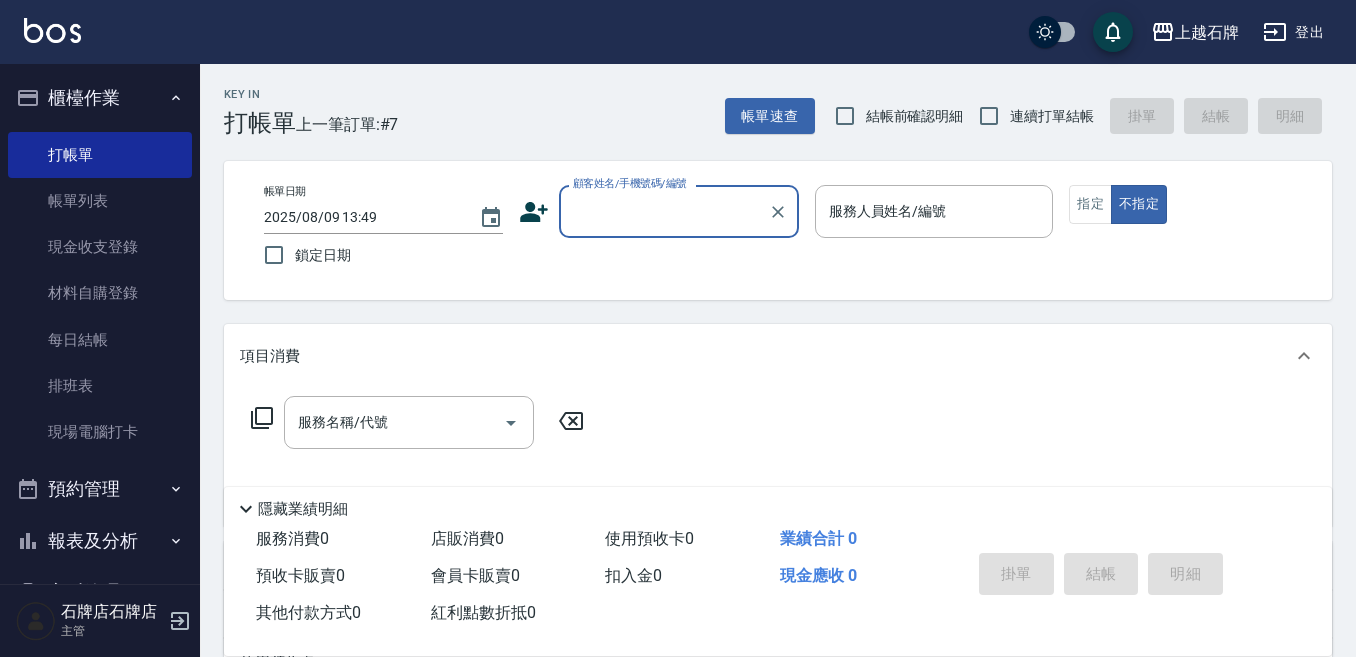click on "顧客姓名/手機號碼/編號" at bounding box center (664, 211) 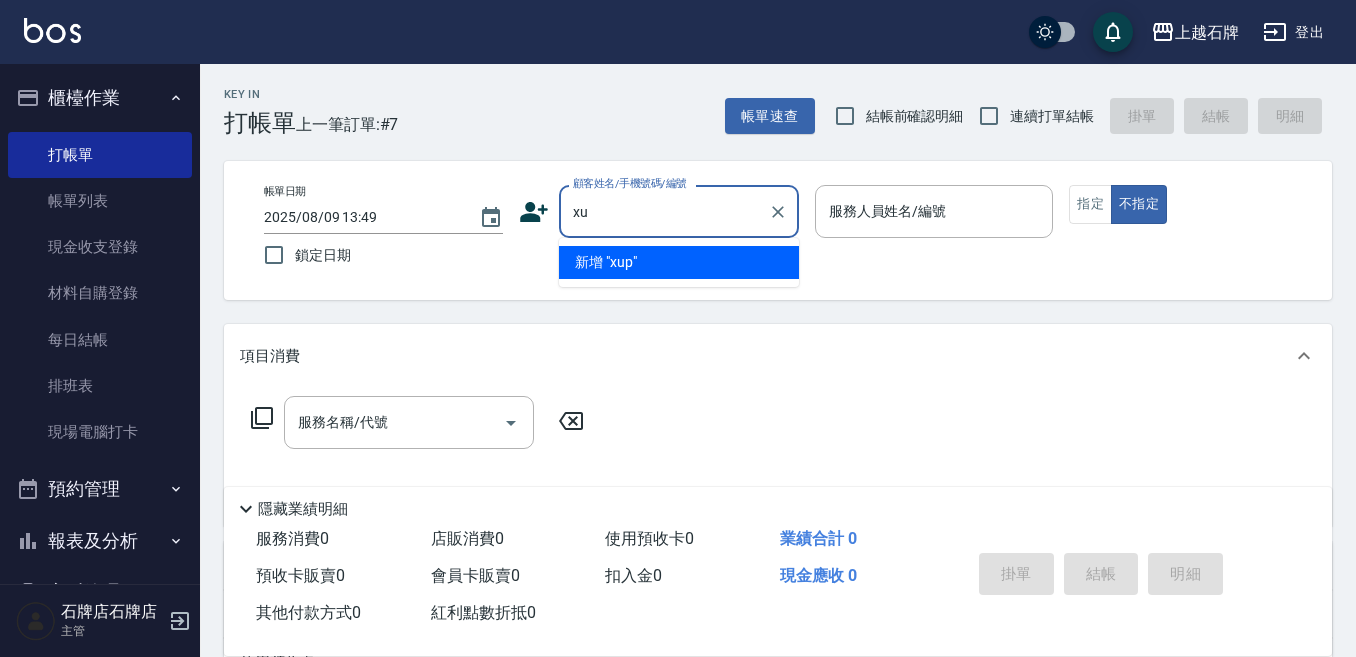 type on "x" 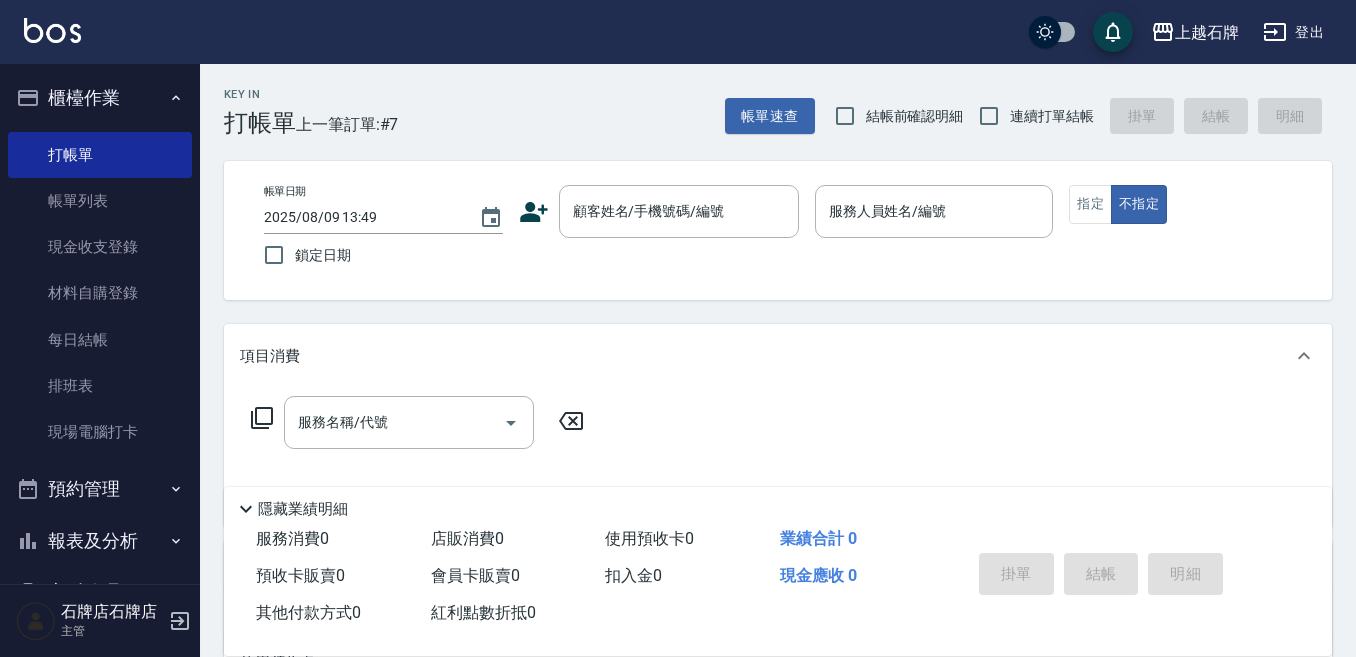click on "帳單日期 [DATE] [TIME] 鎖定日期 顧客姓名/手機號碼/編號 顧客姓名/手機號碼/編號 服務人員姓名/編號 服務人員姓名/編號 指定 不指定" at bounding box center (778, 230) 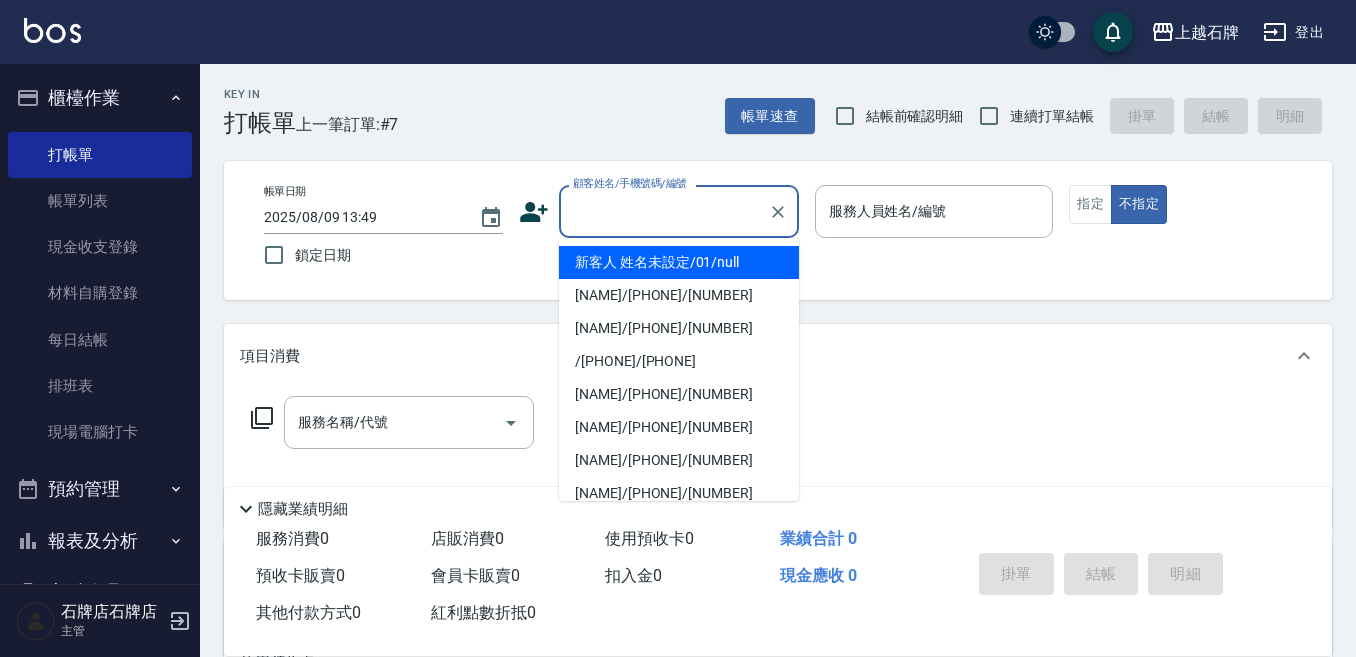 click on "顧客姓名/手機號碼/編號 顧客姓名/手機號碼/編號" at bounding box center (679, 211) 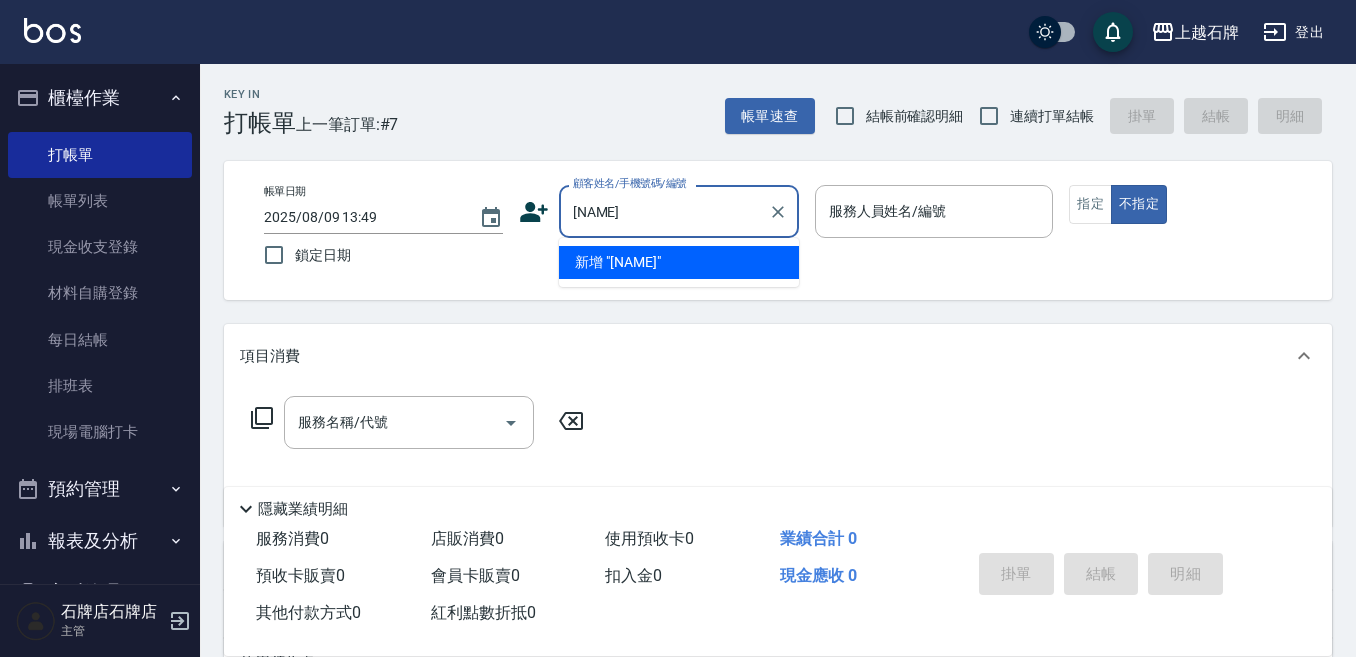 scroll, scrollTop: 0, scrollLeft: 0, axis: both 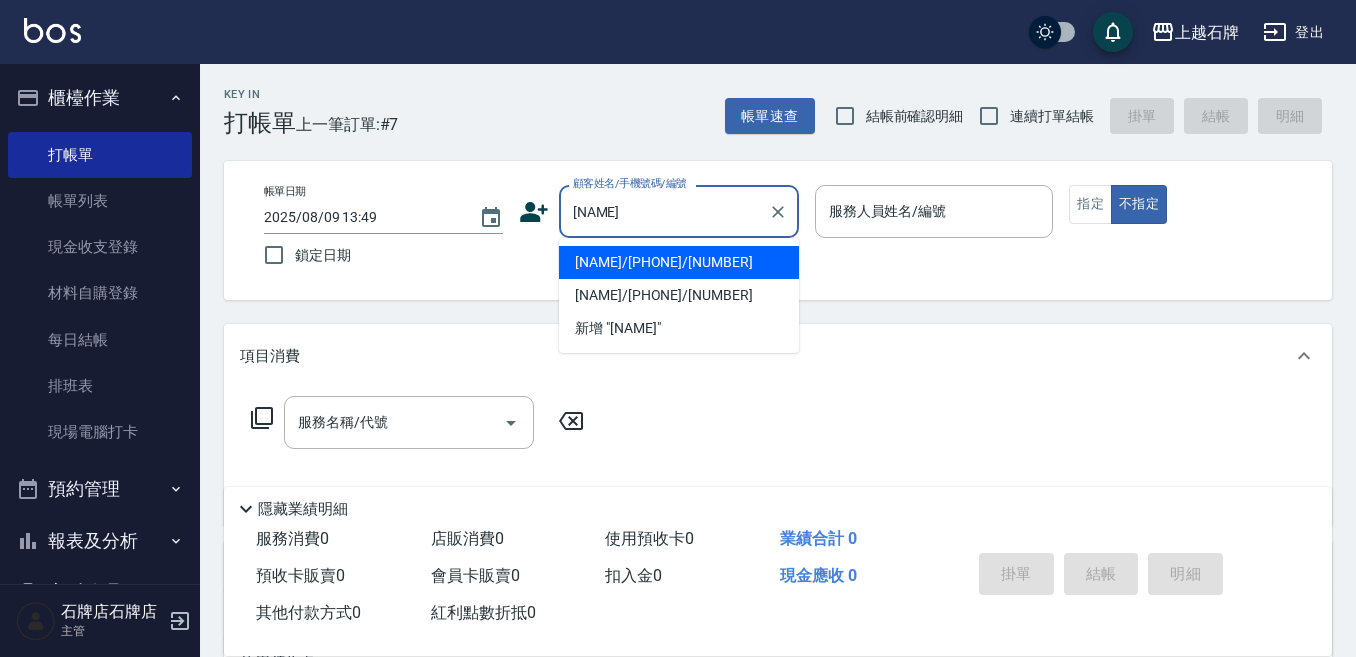 click on "[NAME]/[PHONE]/[NUMBER]" at bounding box center (679, 262) 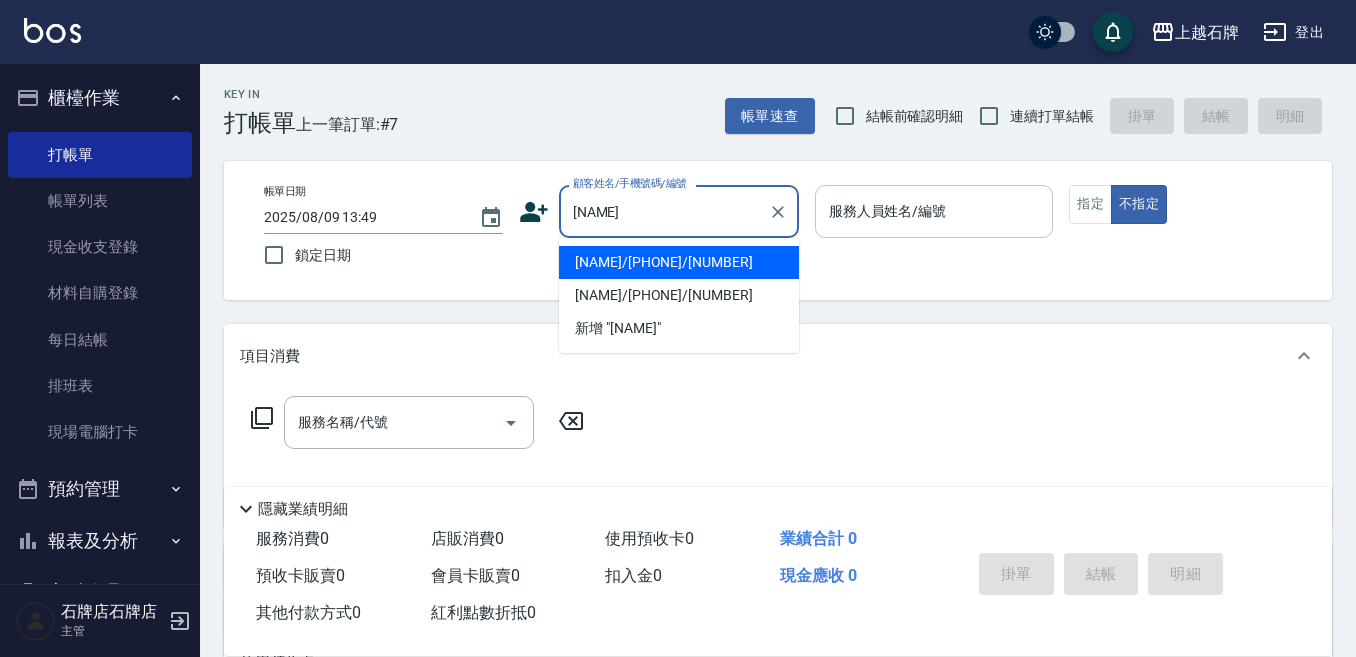 type on "[NAME]/[PHONE]/[NUMBER]" 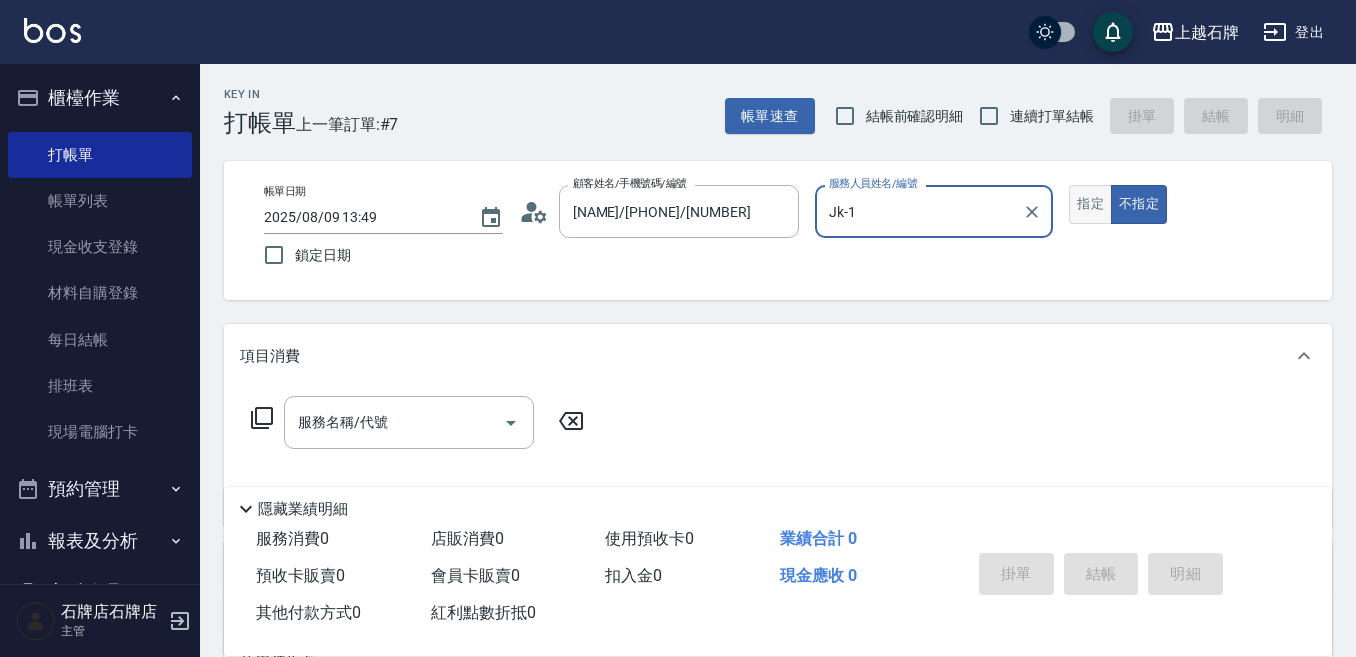 type on "Jk-1" 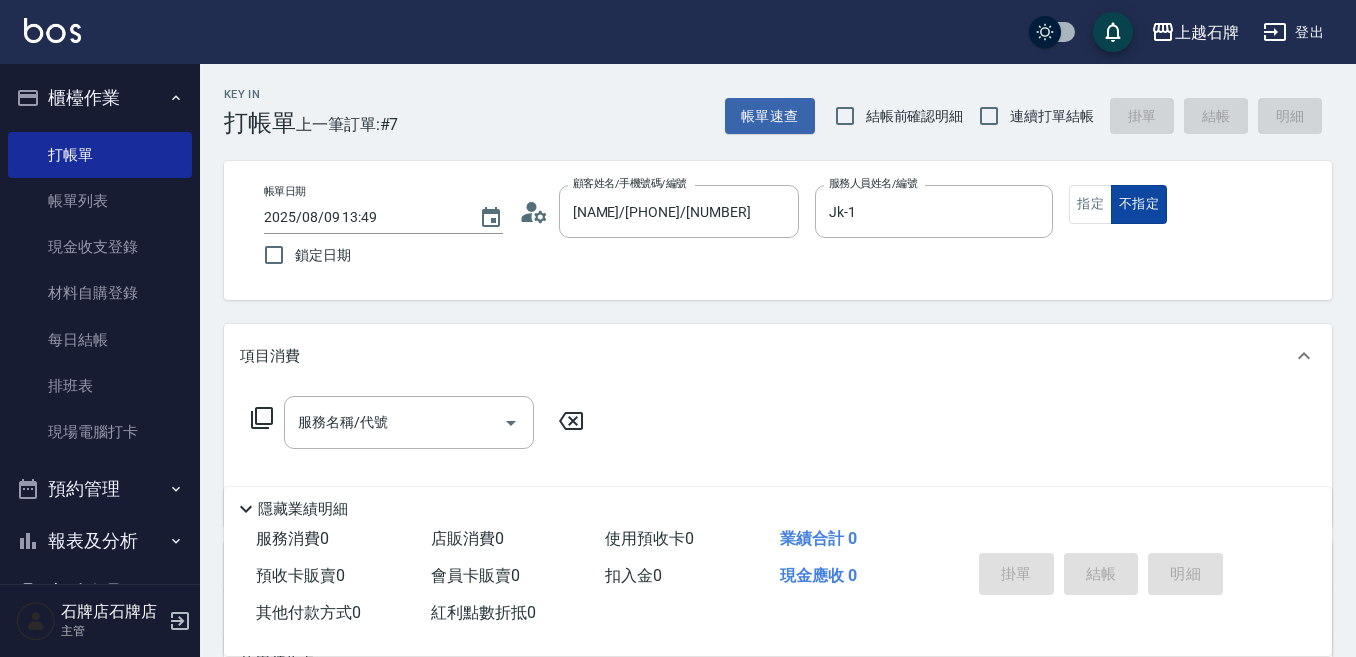click on "指定 不指定" at bounding box center (1188, 204) 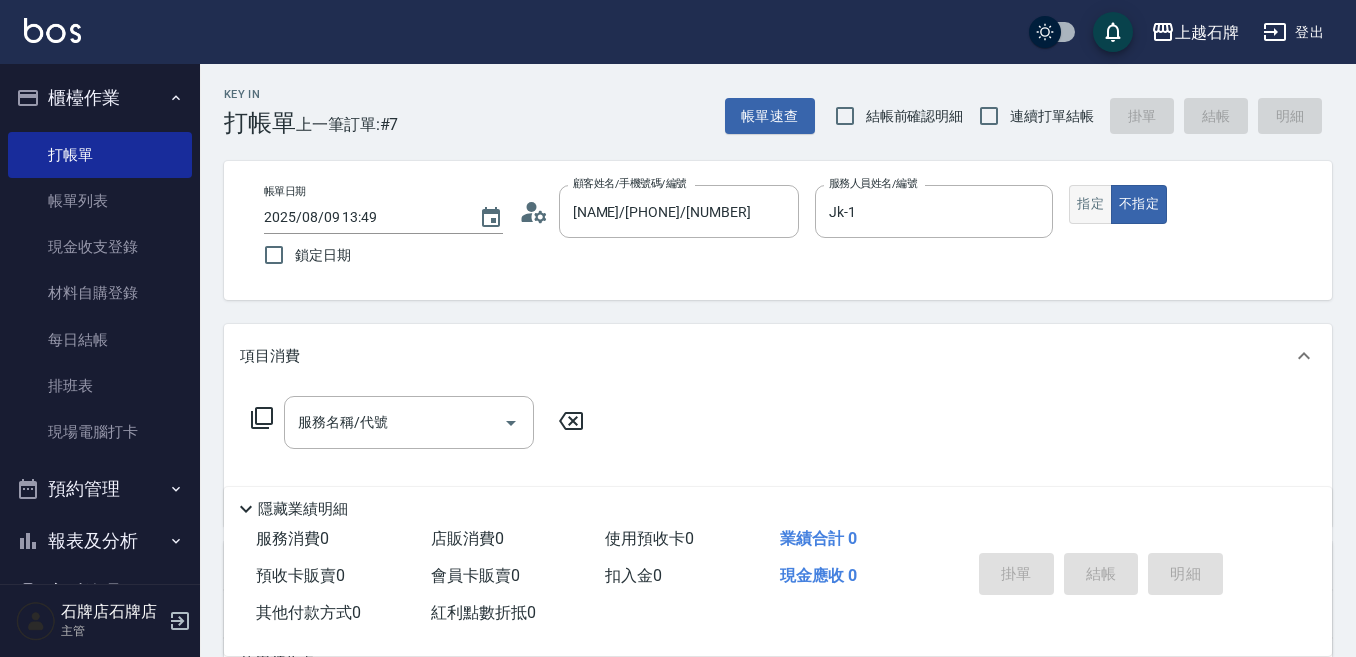 click on "指定" at bounding box center [1090, 204] 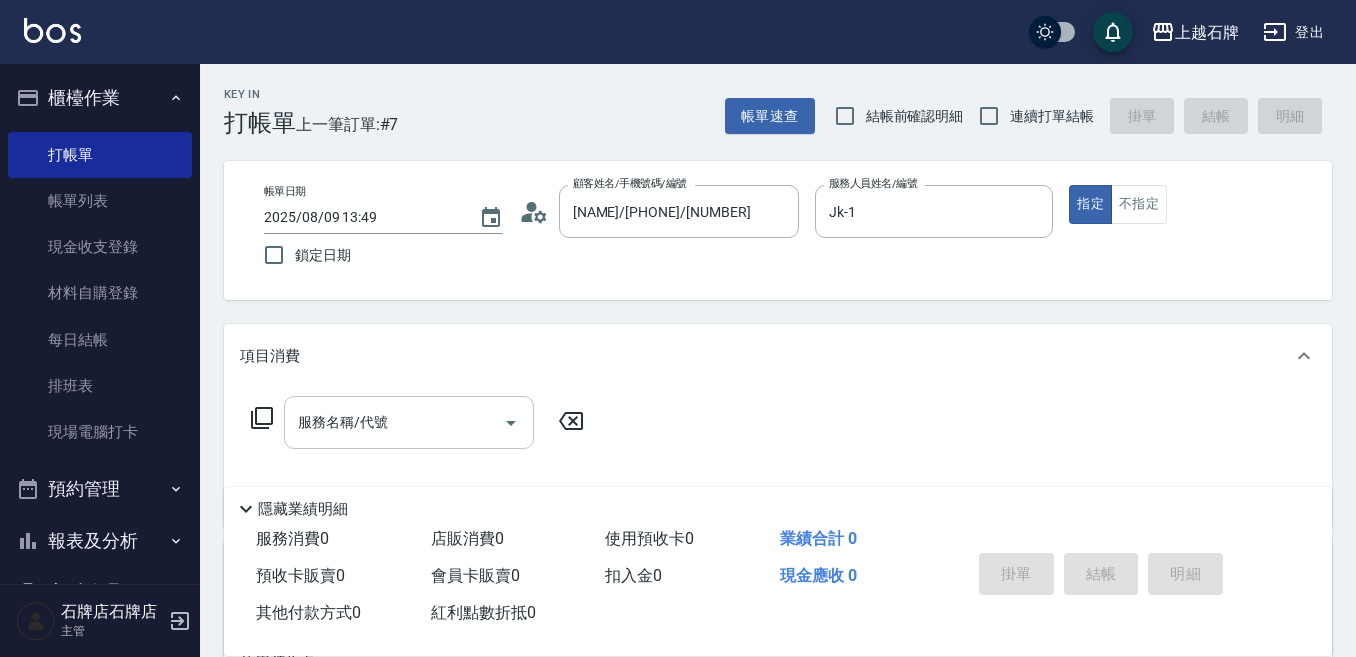 click on "服務名稱/代號" at bounding box center [394, 422] 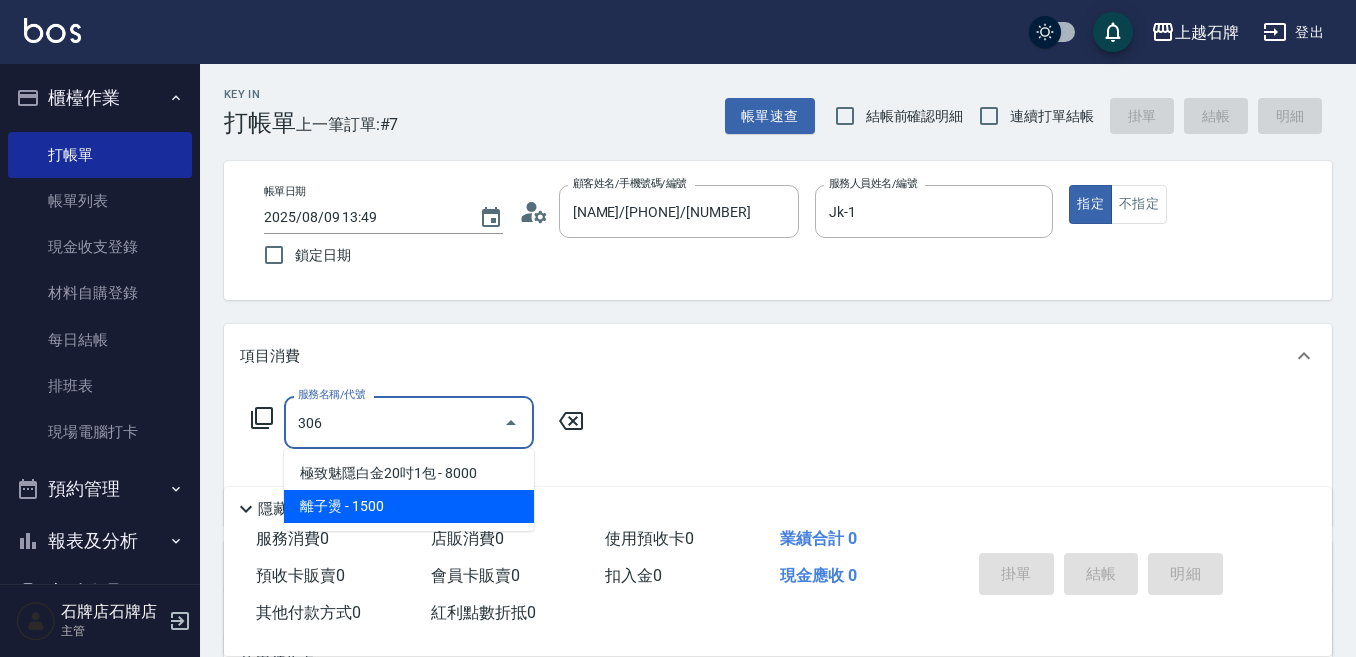 click on "離子燙 - 1500" at bounding box center (409, 506) 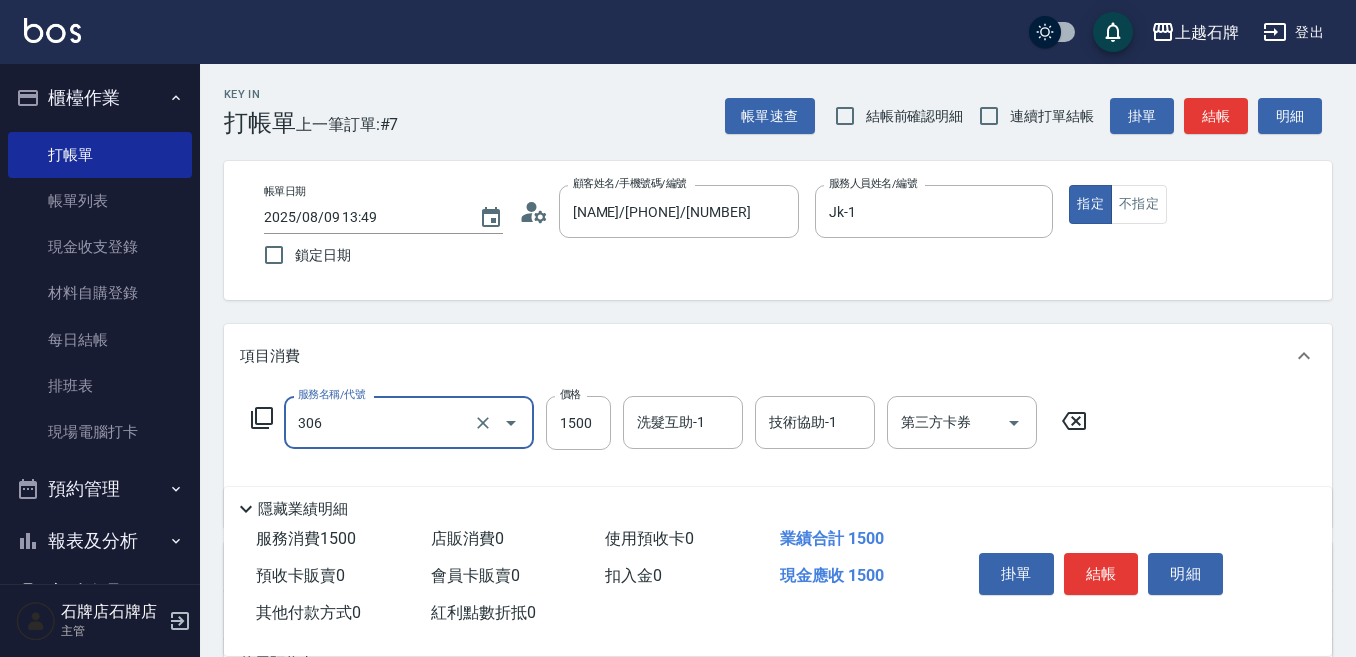 type on "離子燙(306)" 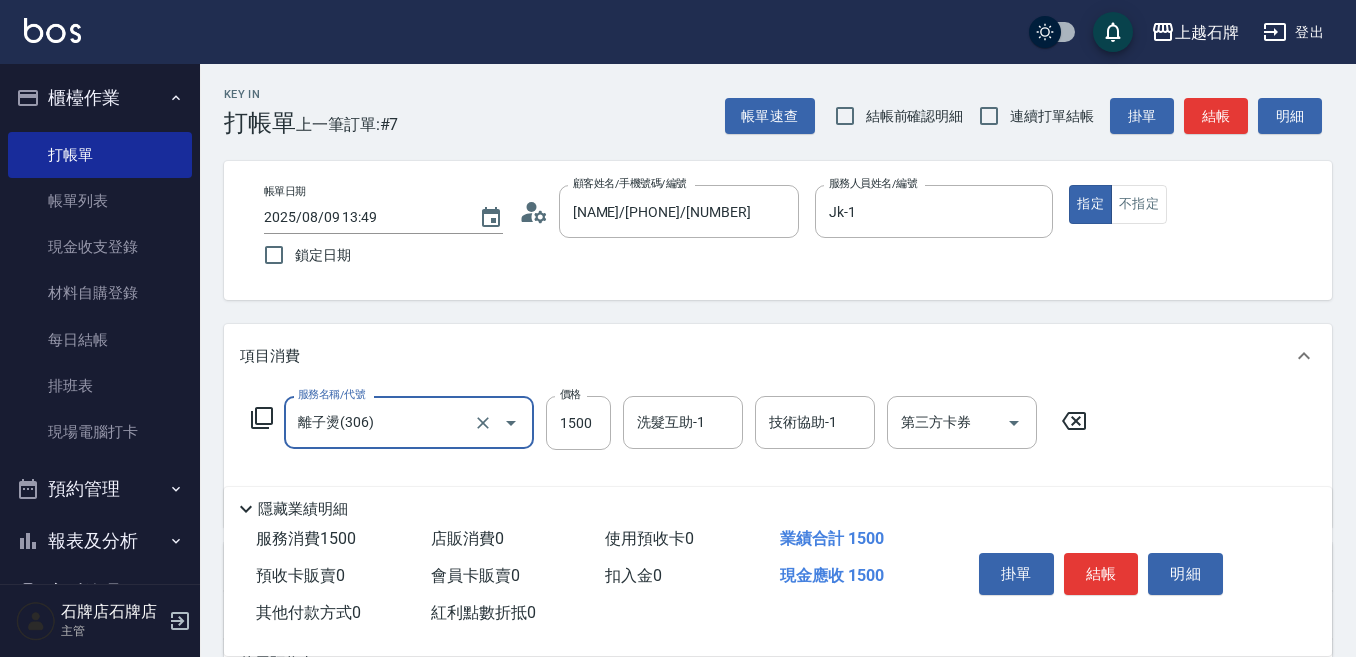 click on "價格" at bounding box center (570, 394) 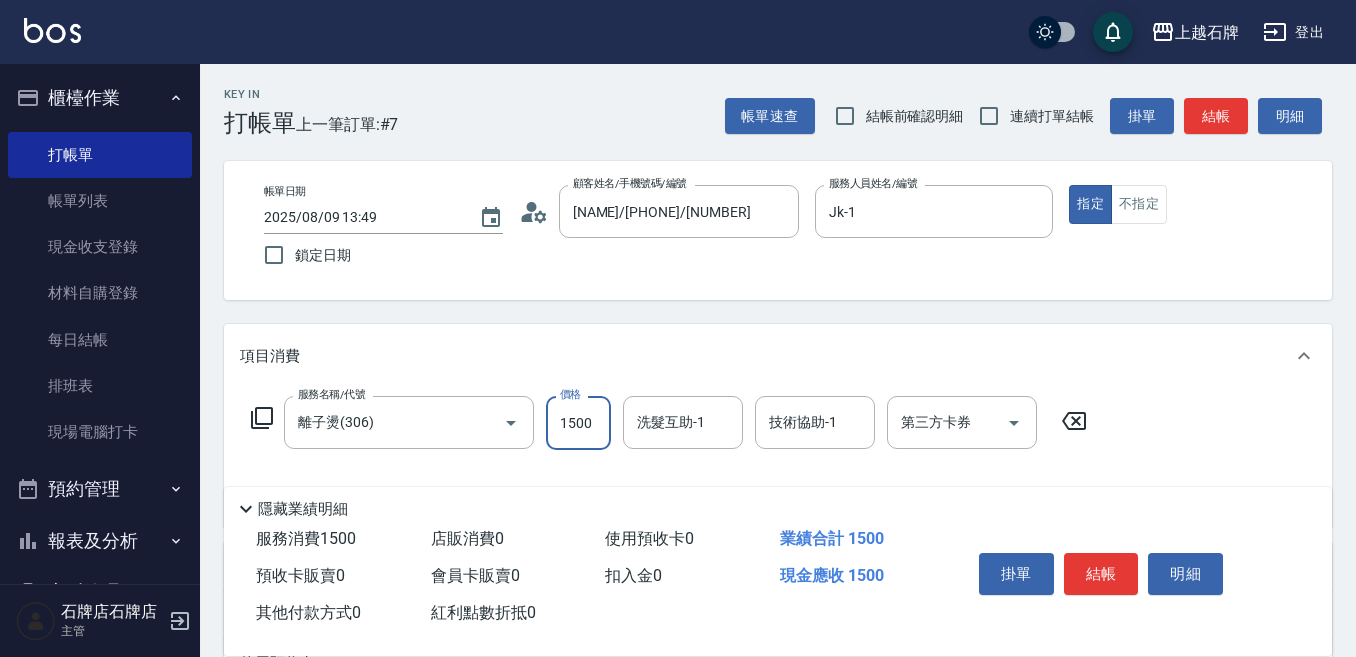 click on "1500" at bounding box center [578, 423] 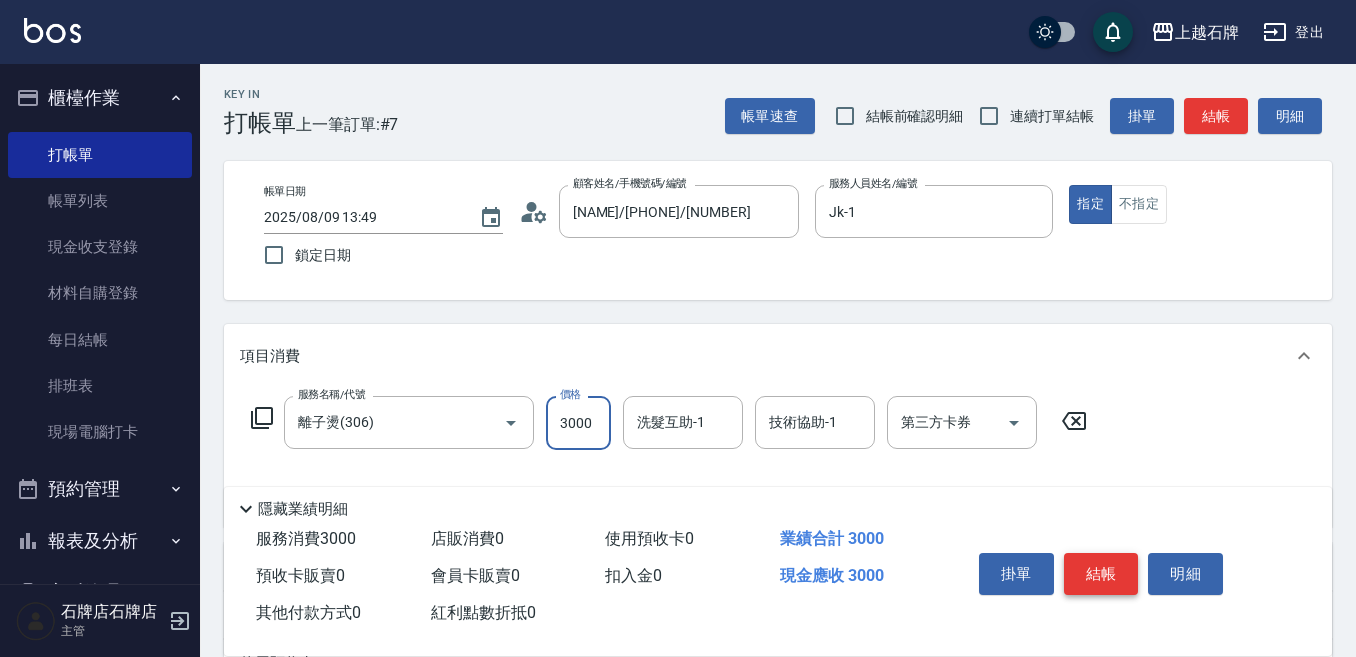 type on "3000" 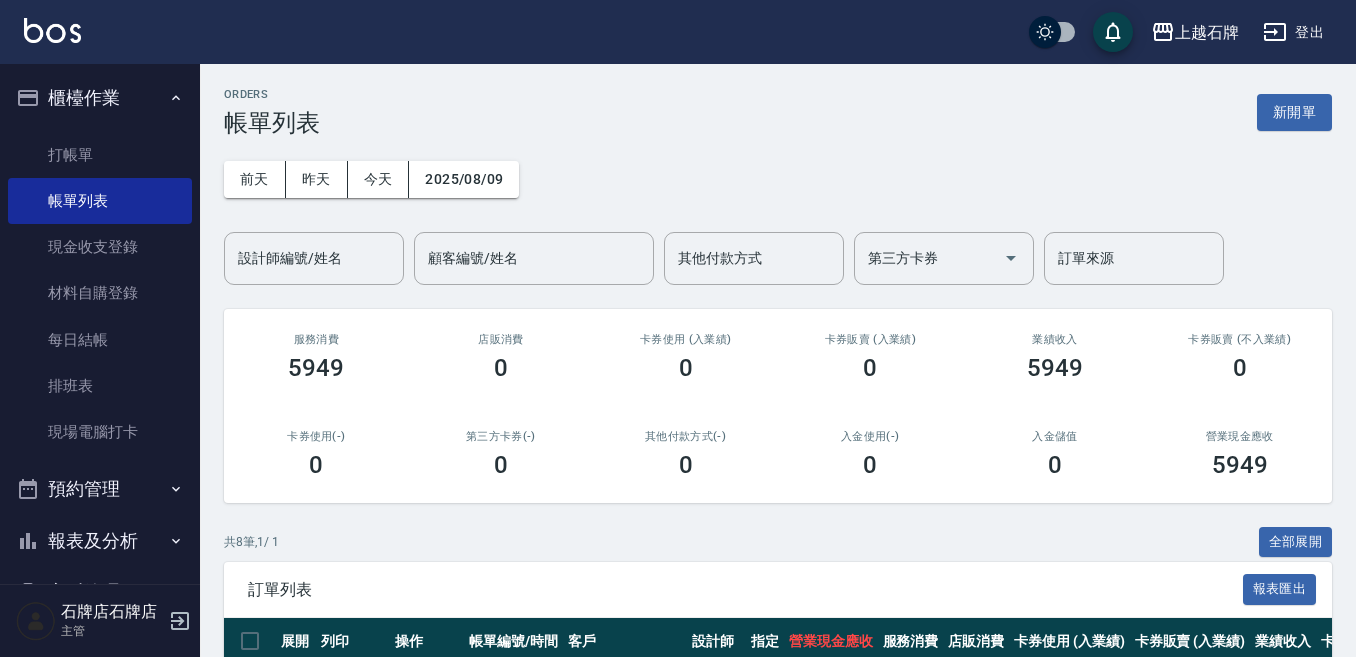 scroll, scrollTop: 487, scrollLeft: 0, axis: vertical 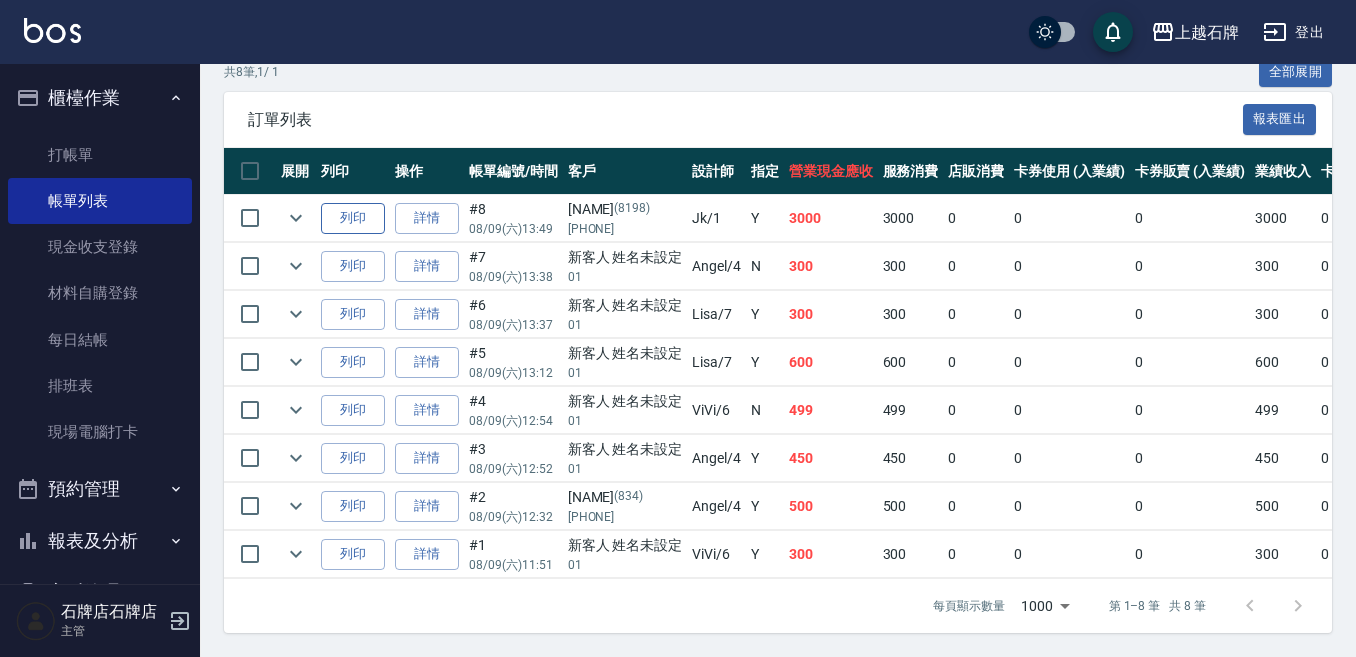 click on "列印" at bounding box center [353, 218] 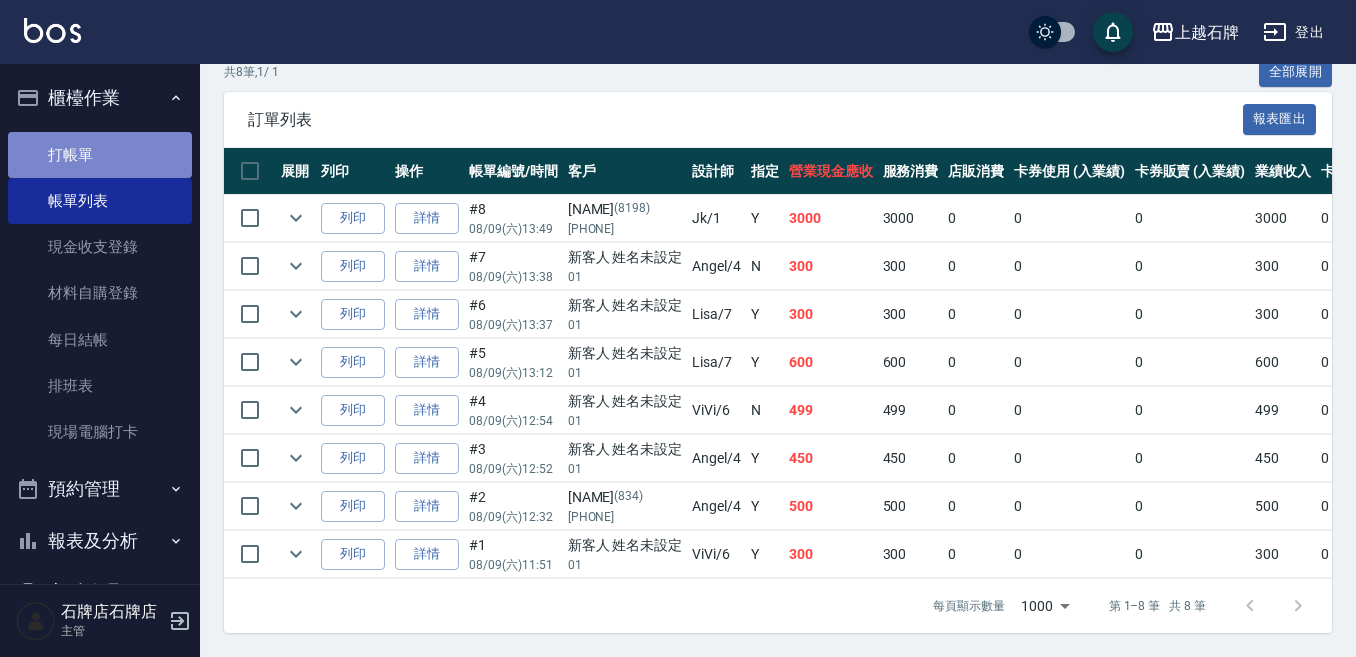 click on "打帳單" at bounding box center (100, 155) 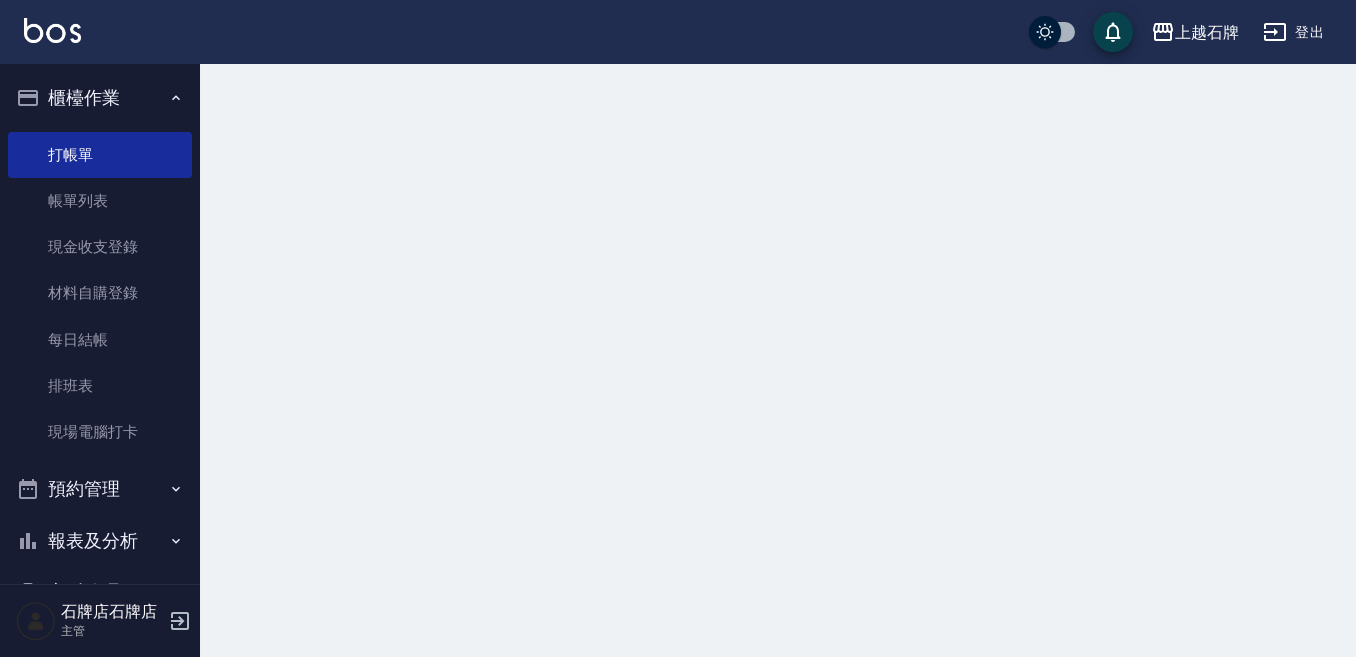 scroll, scrollTop: 0, scrollLeft: 0, axis: both 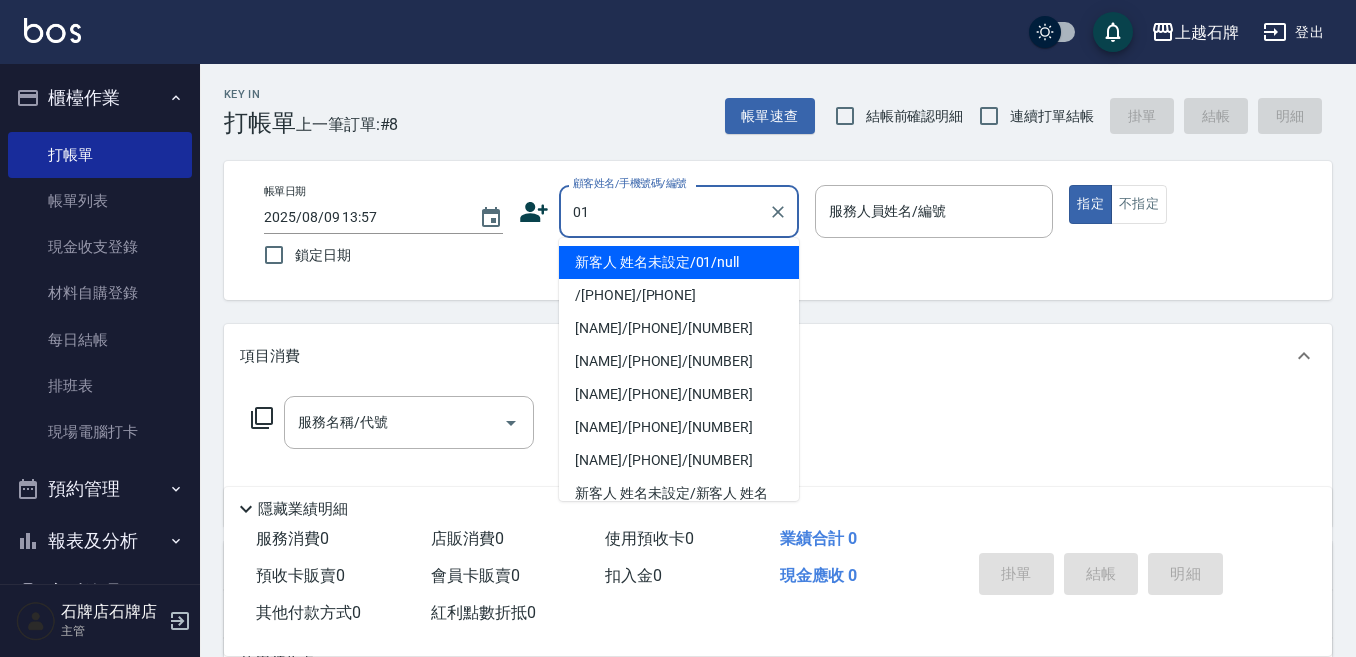 click on "新客人 姓名未設定/01/null" at bounding box center [679, 262] 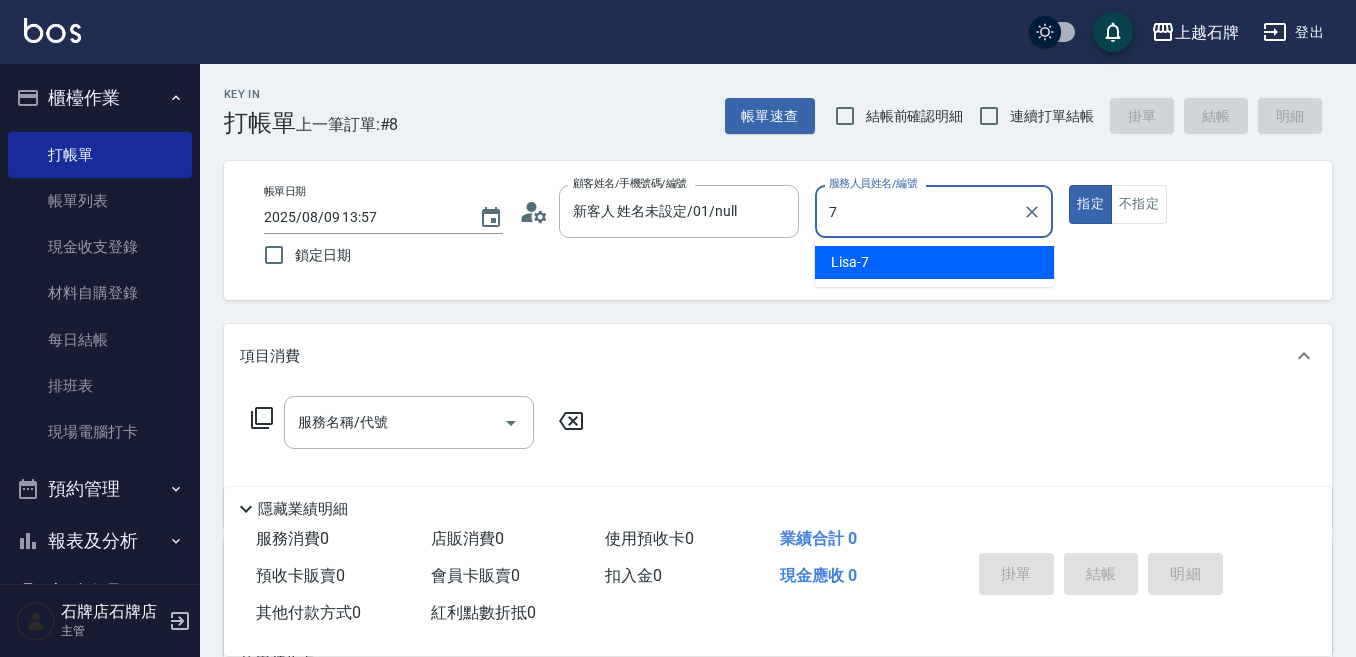 click on "Lisa -7" at bounding box center [850, 262] 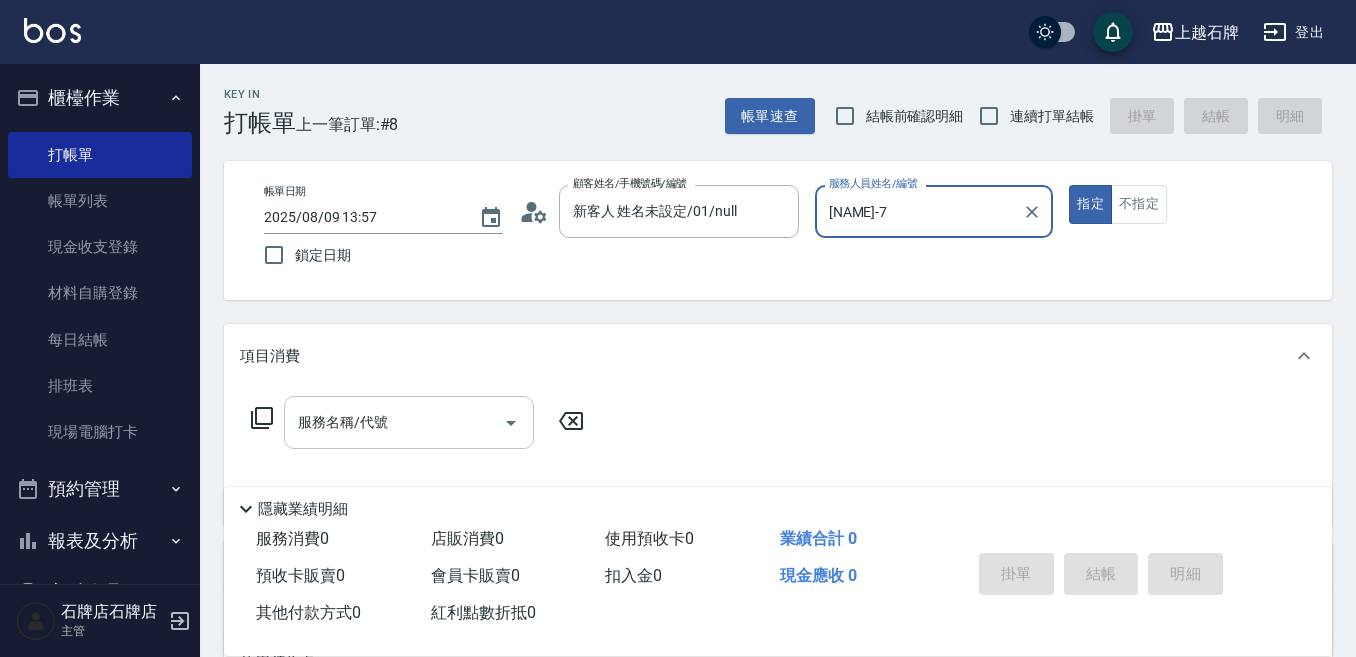 type on "[NAME]-7" 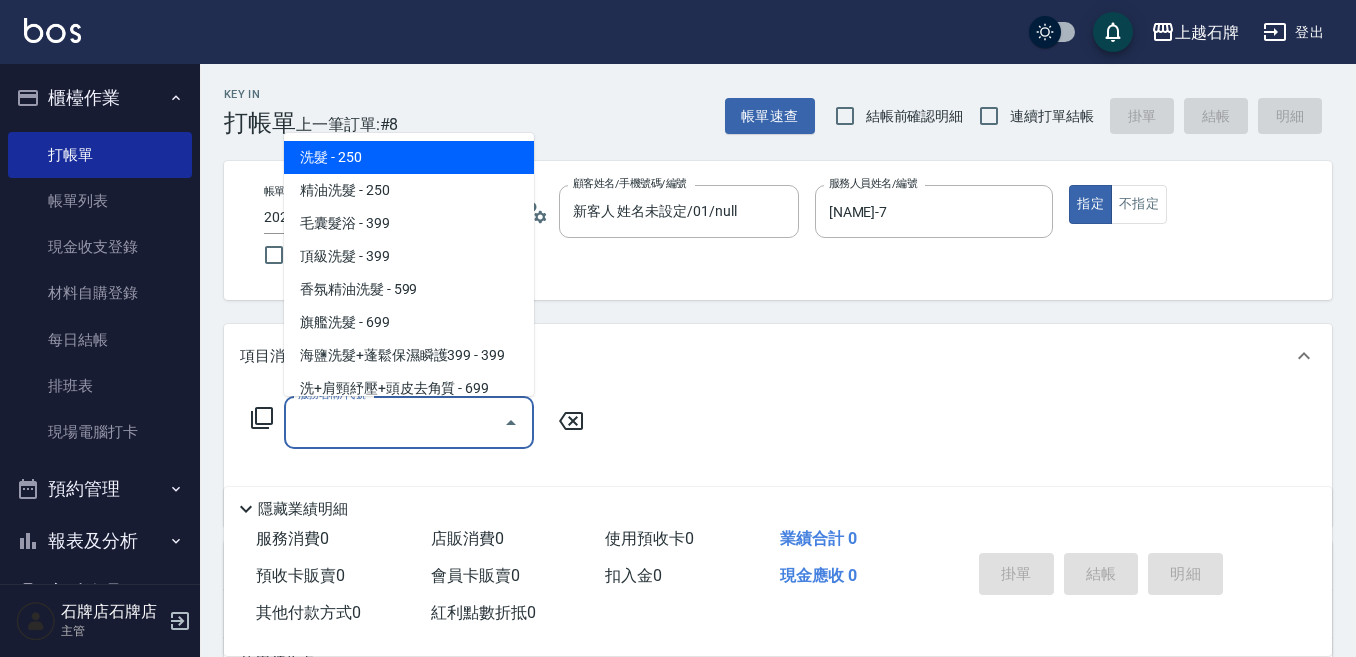 click on "服務名稱/代號" at bounding box center (394, 422) 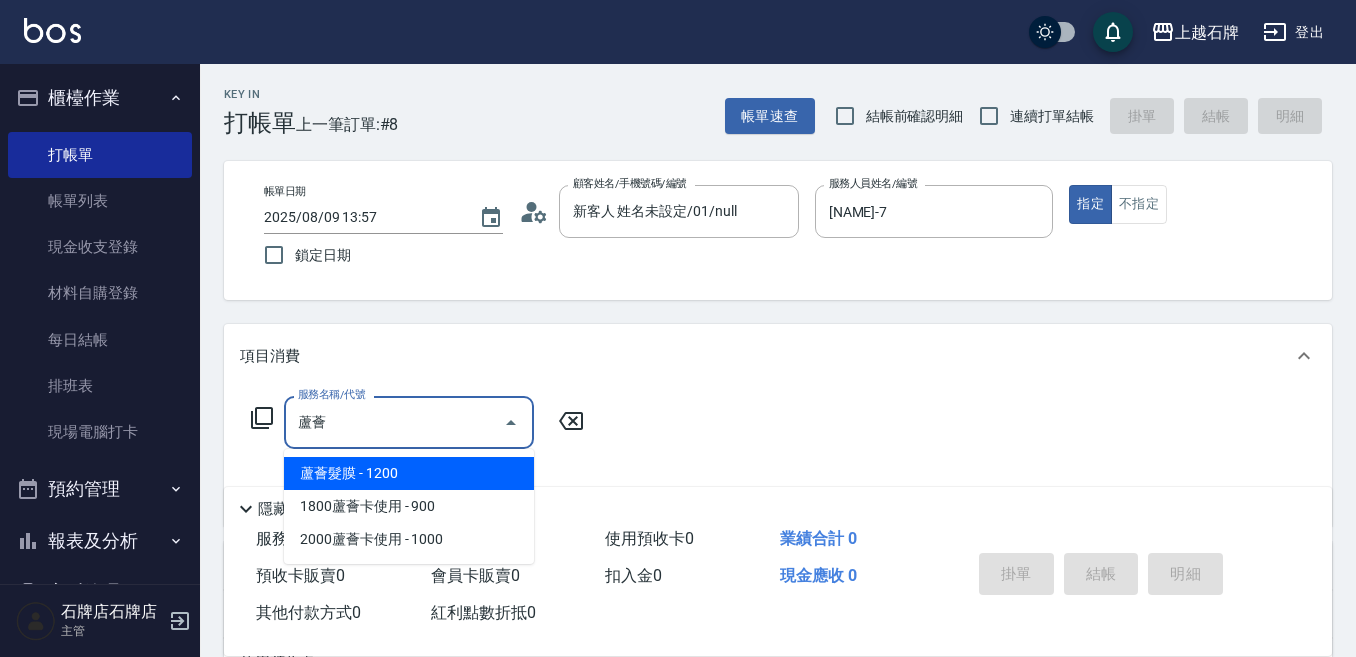 click on "蘆薈髮膜 - 1200" at bounding box center [409, 473] 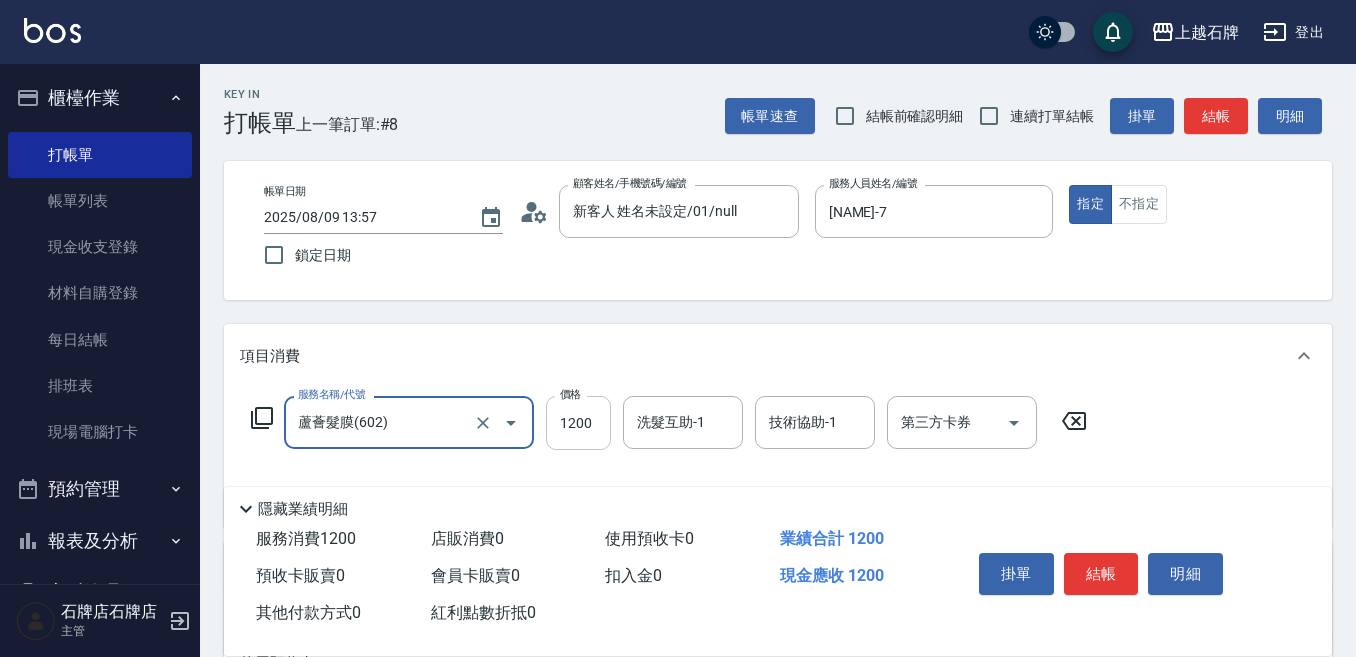 type on "蘆薈髮膜(602)" 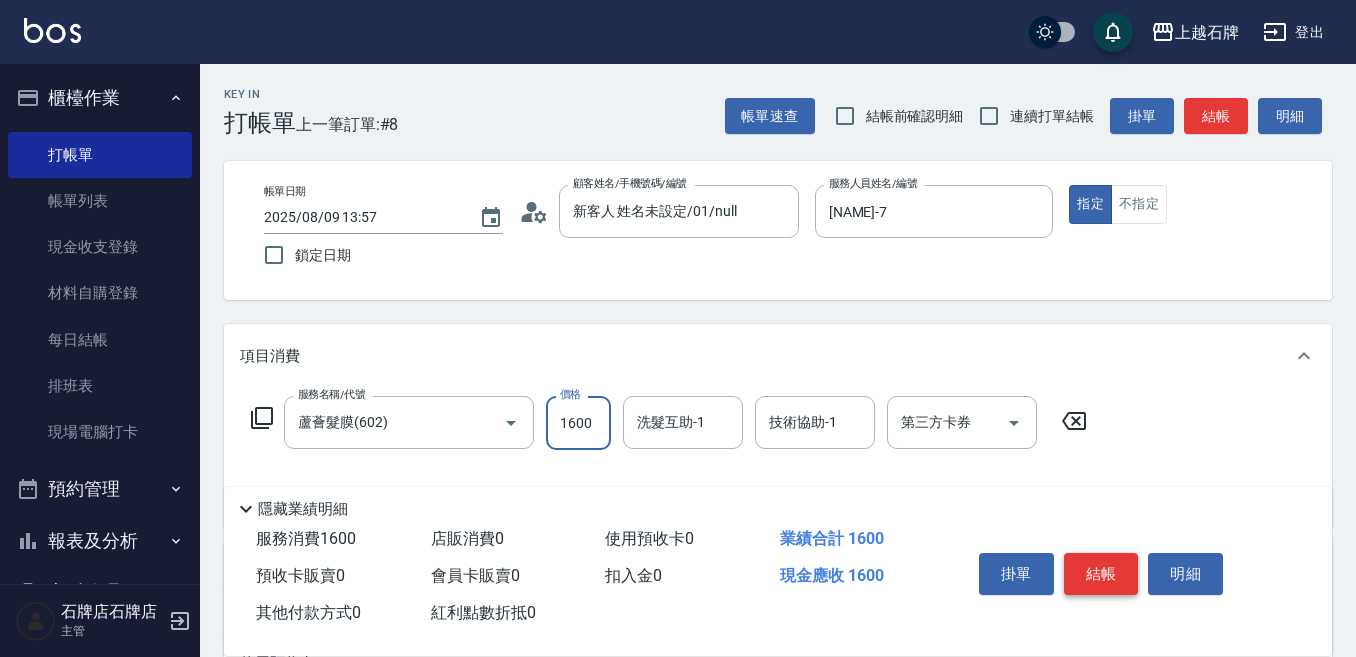 type on "1600" 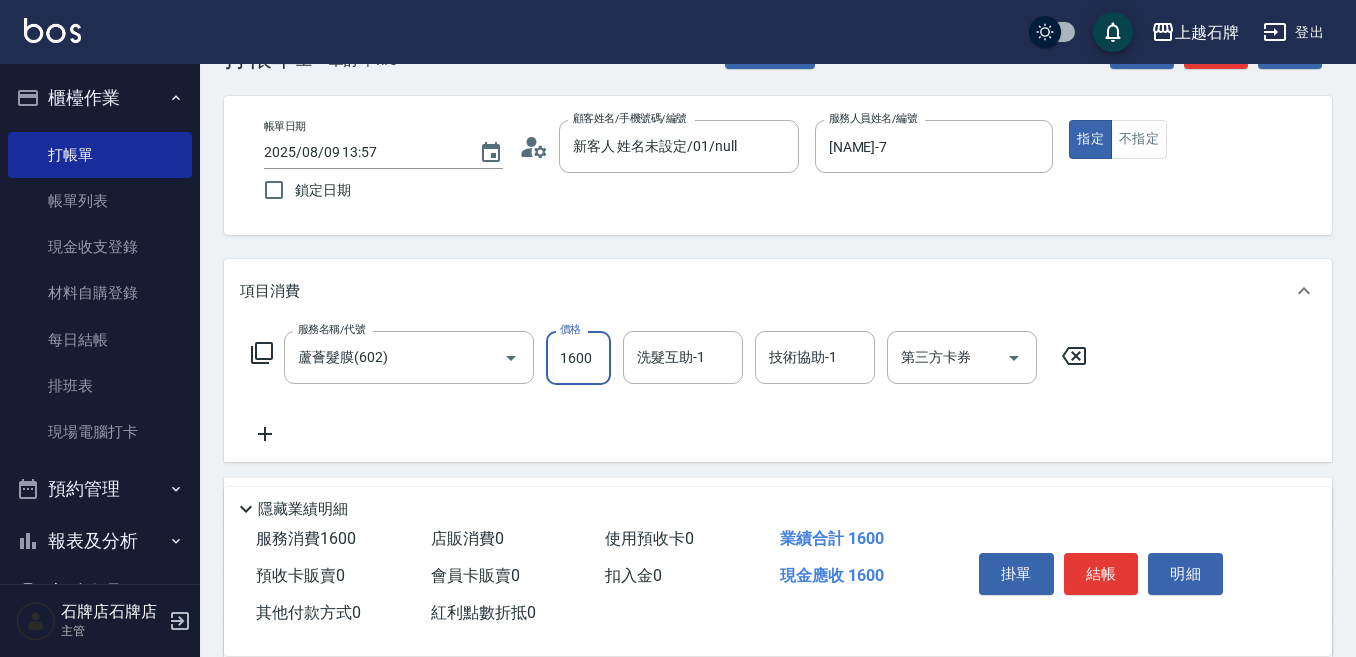 click on "結帳" at bounding box center [1101, 574] 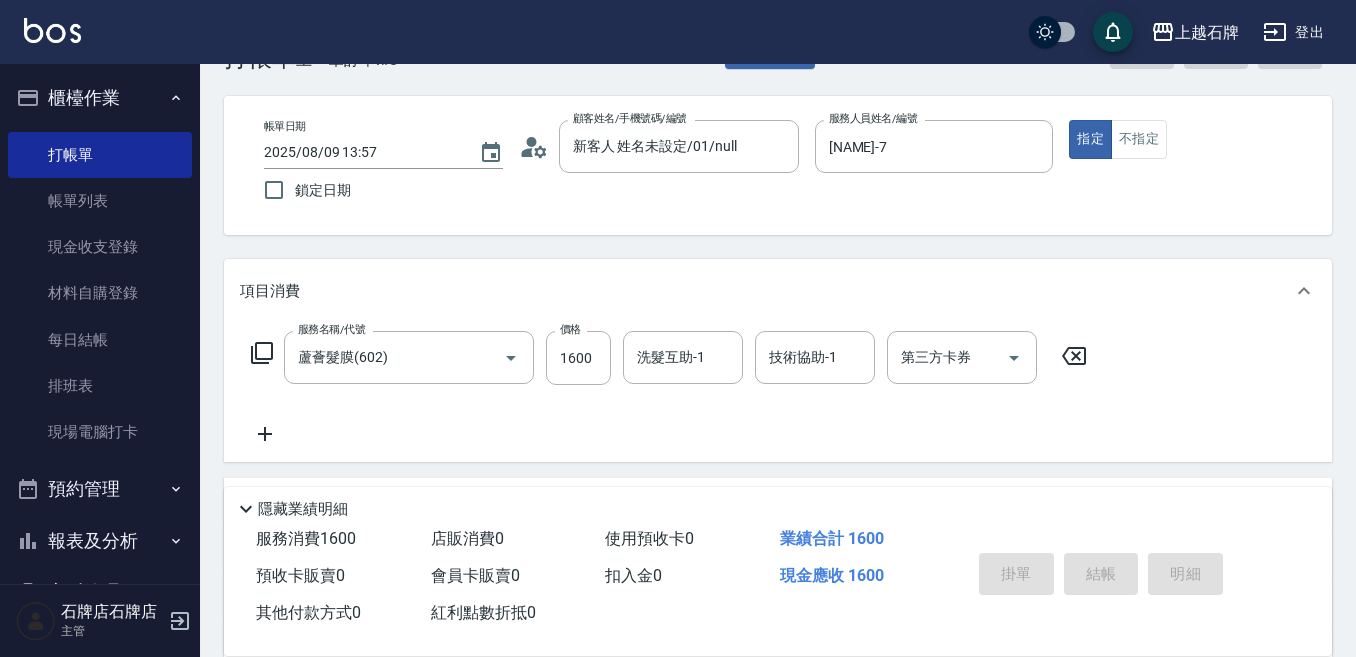 scroll, scrollTop: 100, scrollLeft: 0, axis: vertical 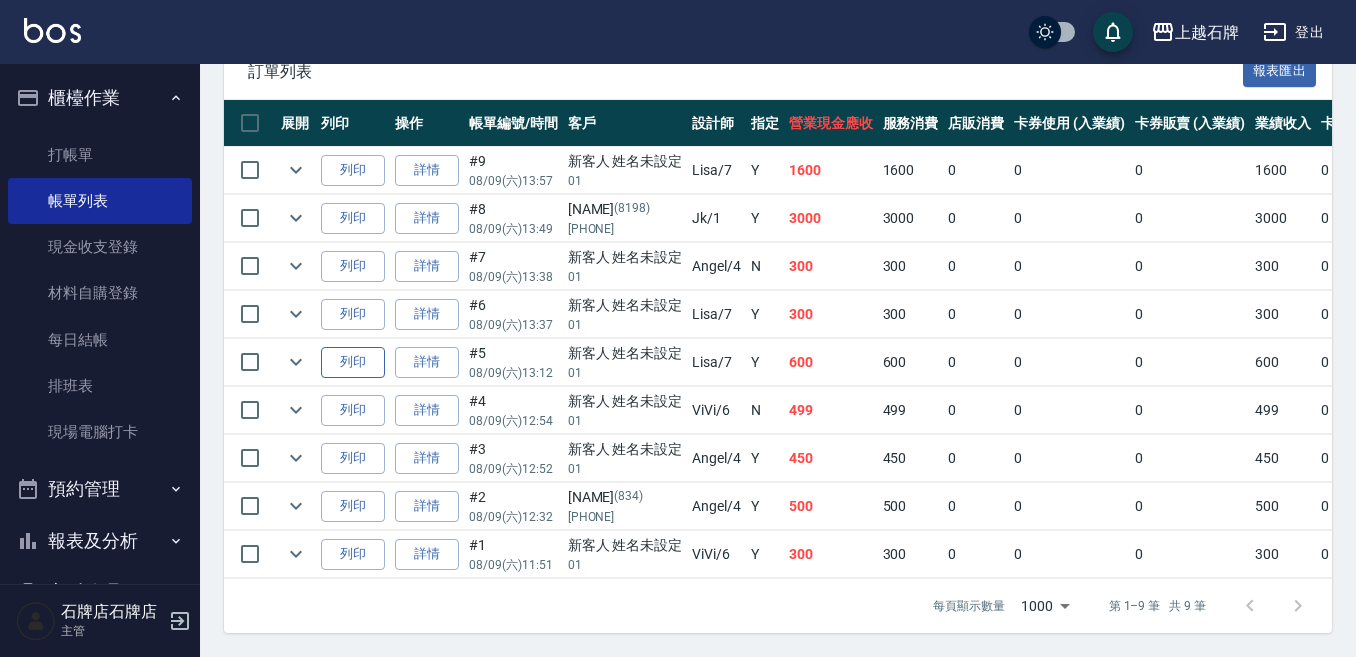 click on "列印" at bounding box center (353, 362) 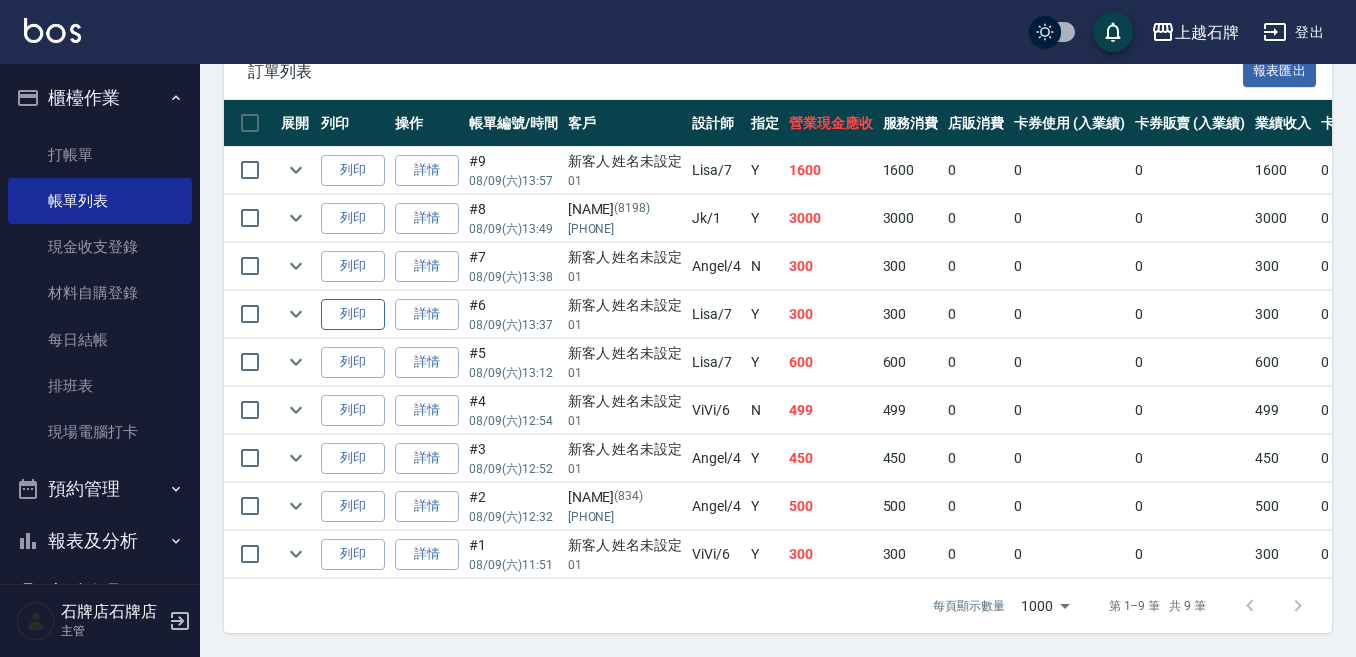 click on "列印" at bounding box center (353, 314) 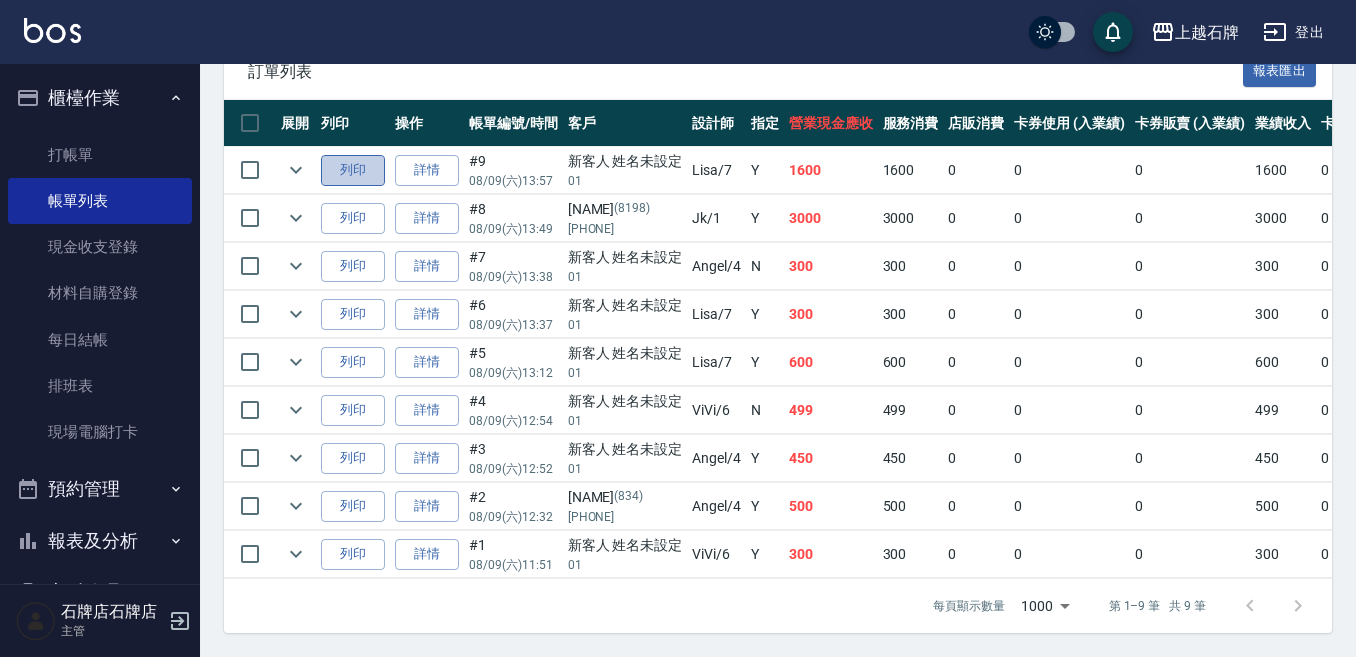 click on "列印" at bounding box center (353, 170) 